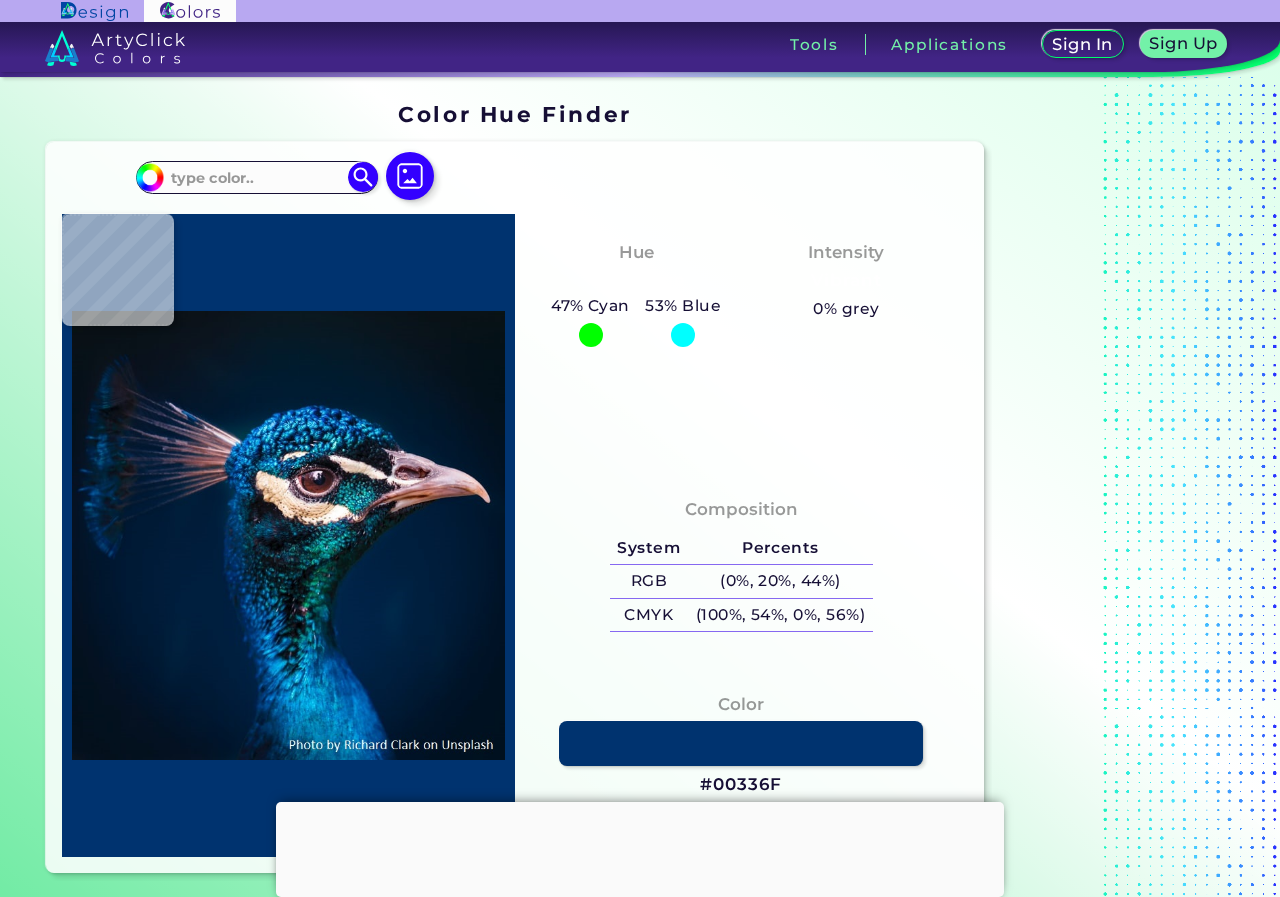 scroll, scrollTop: 0, scrollLeft: 0, axis: both 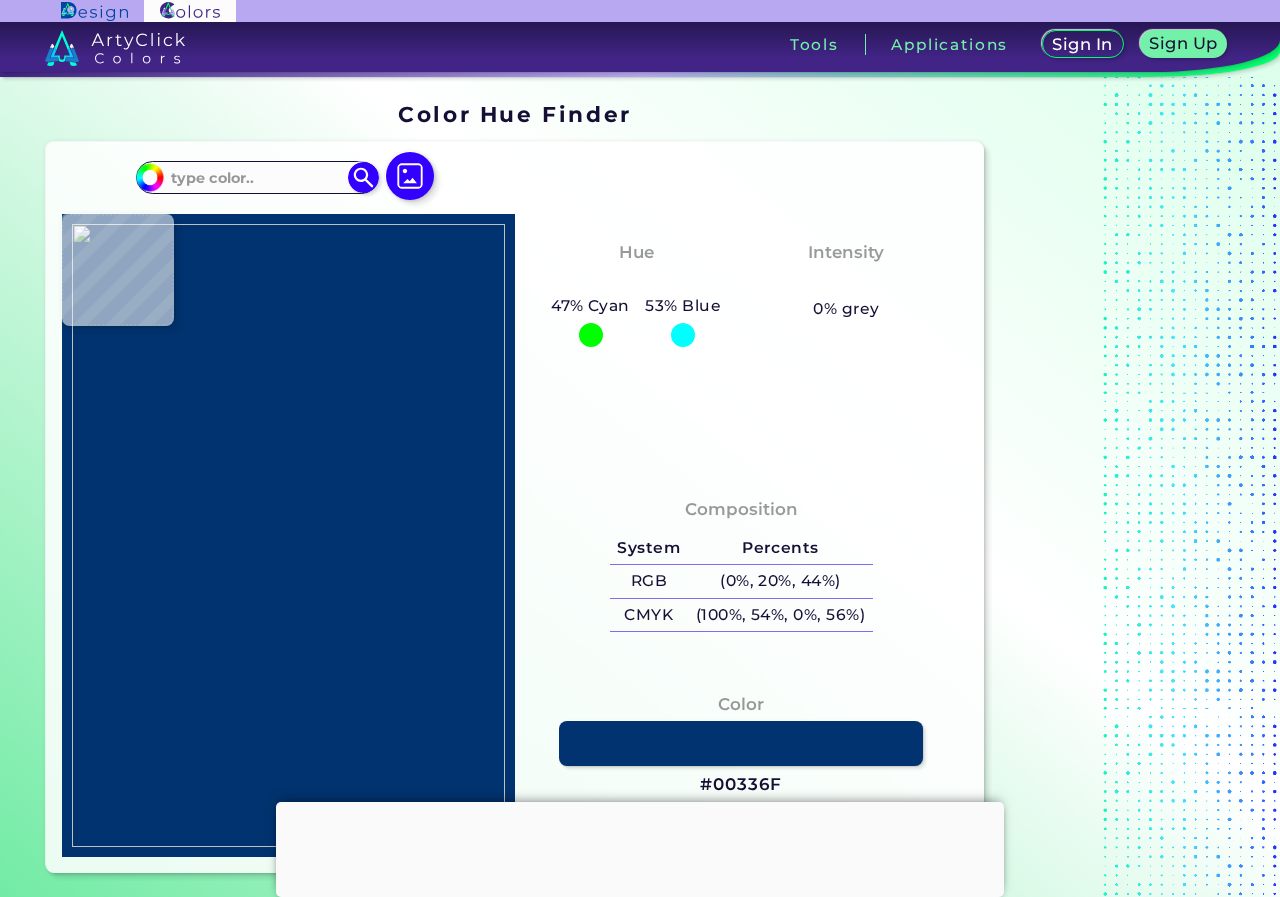 type on "#ffffff" 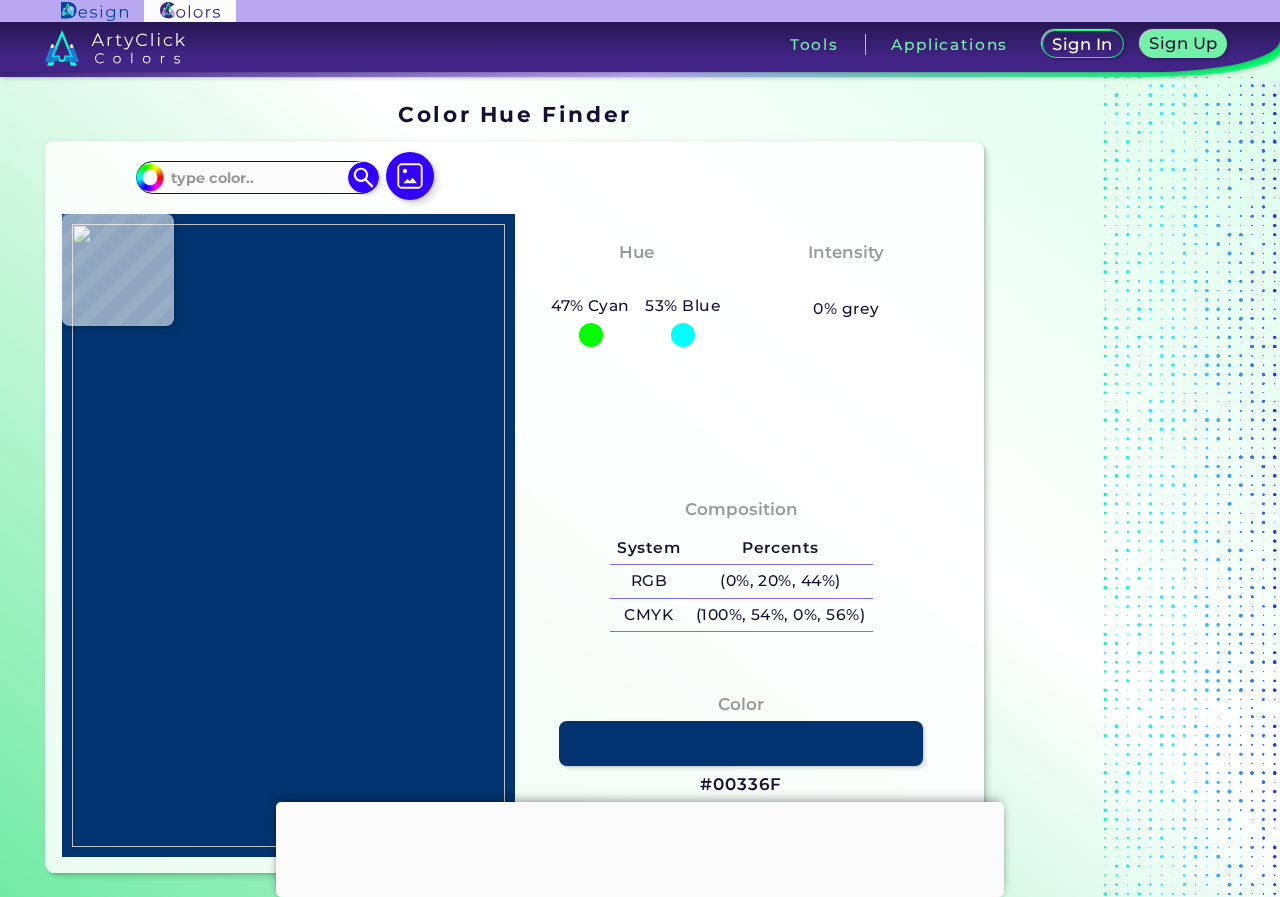 type on "#FFFFFF" 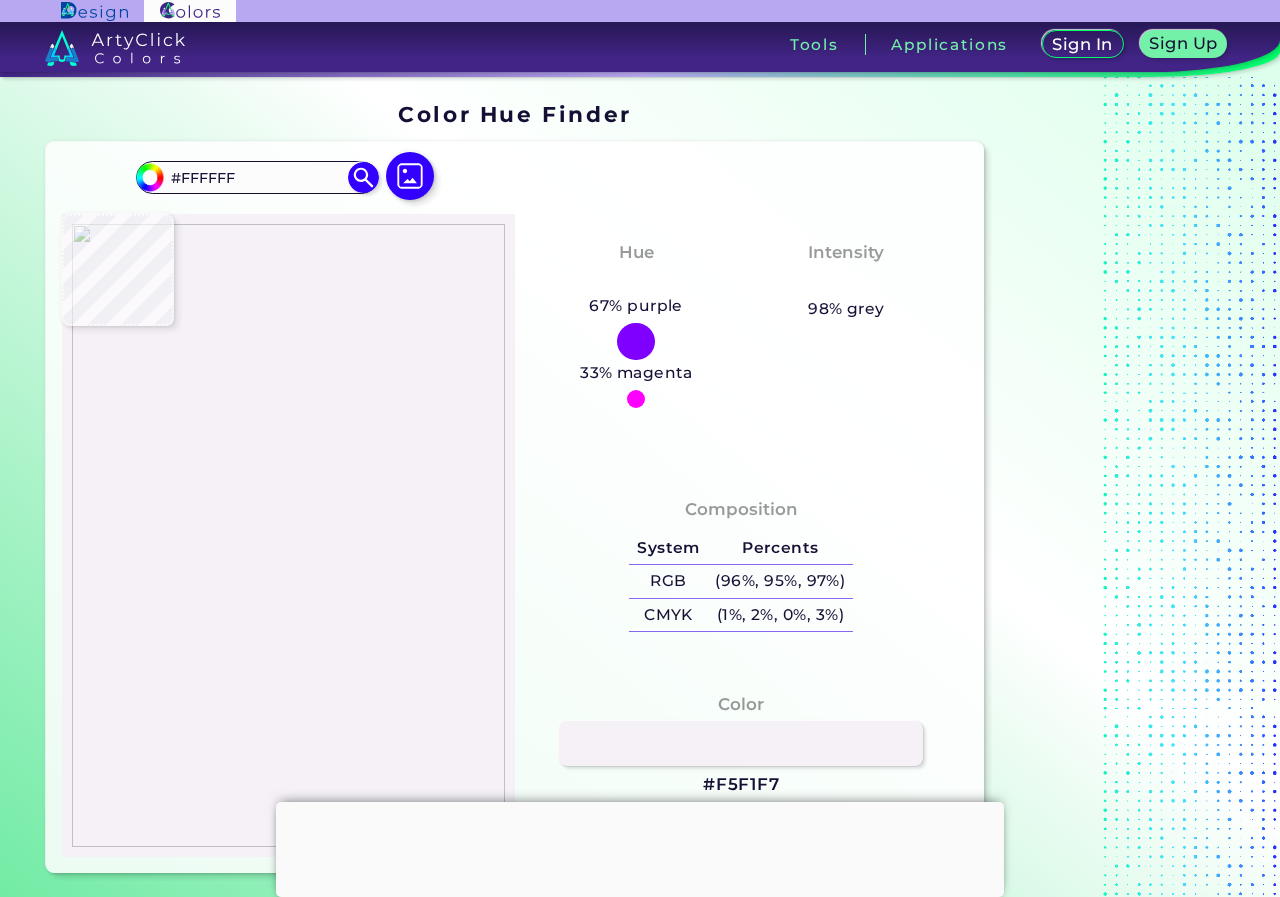 type on "#f5f1f7" 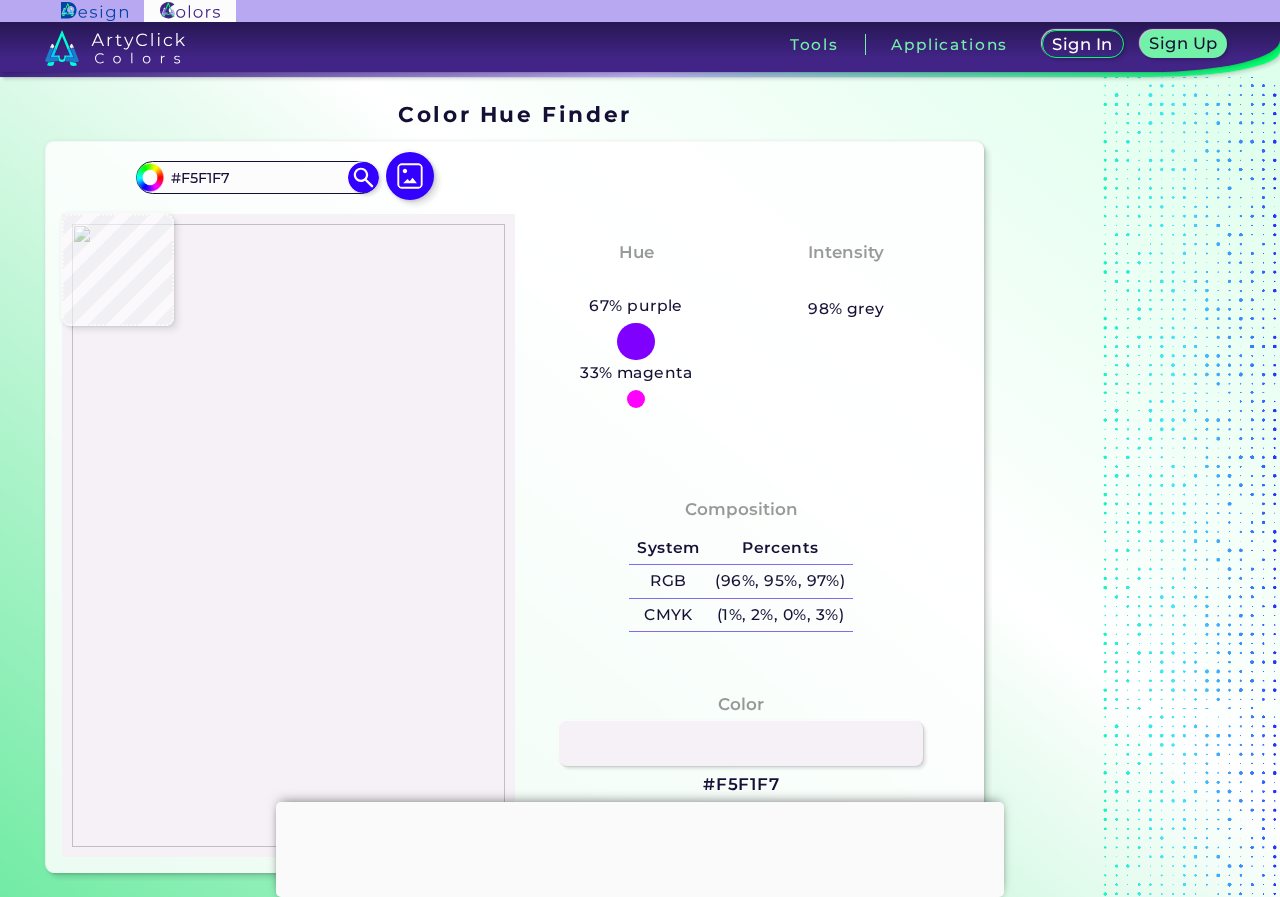 type on "#4599bc" 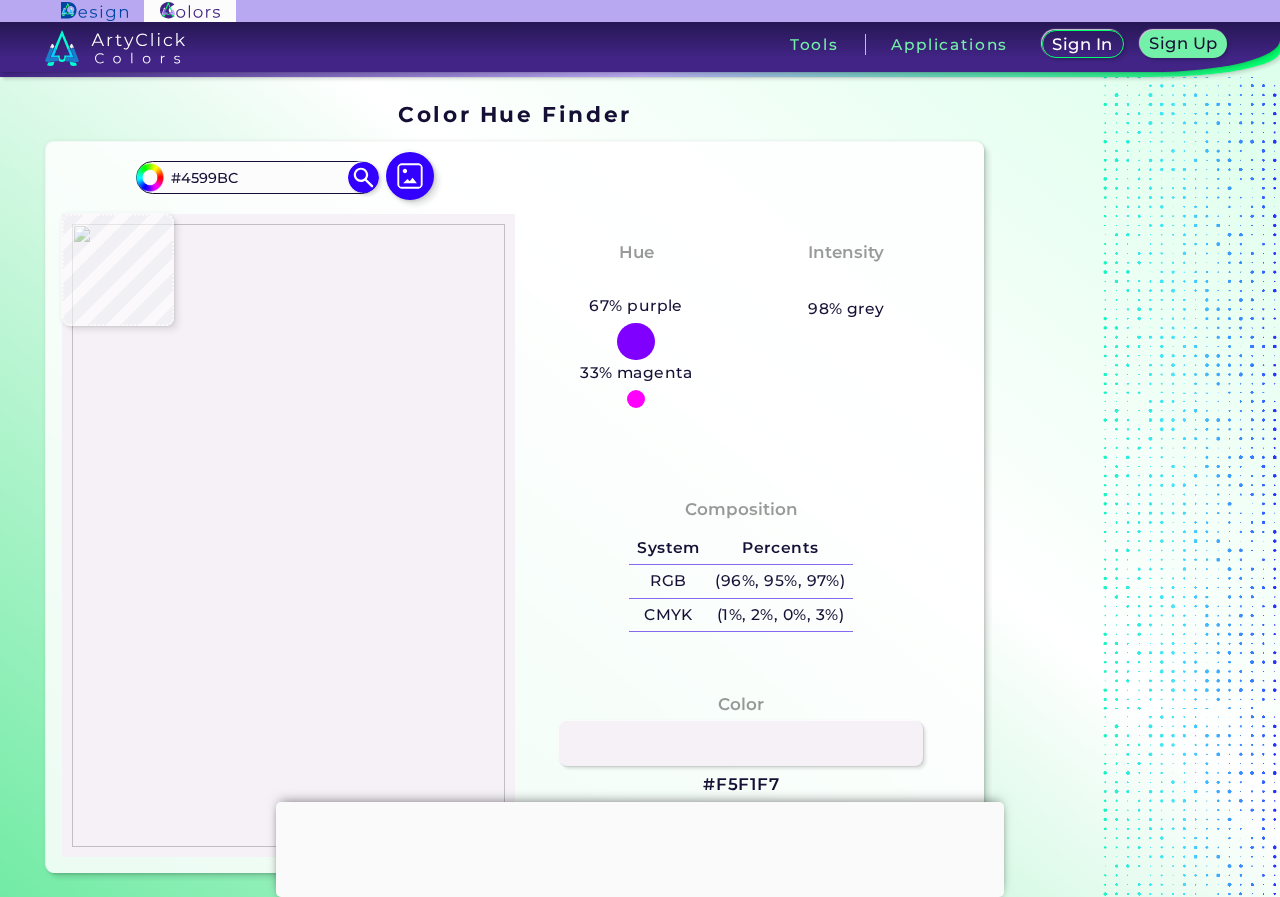 type on "#06a9e7" 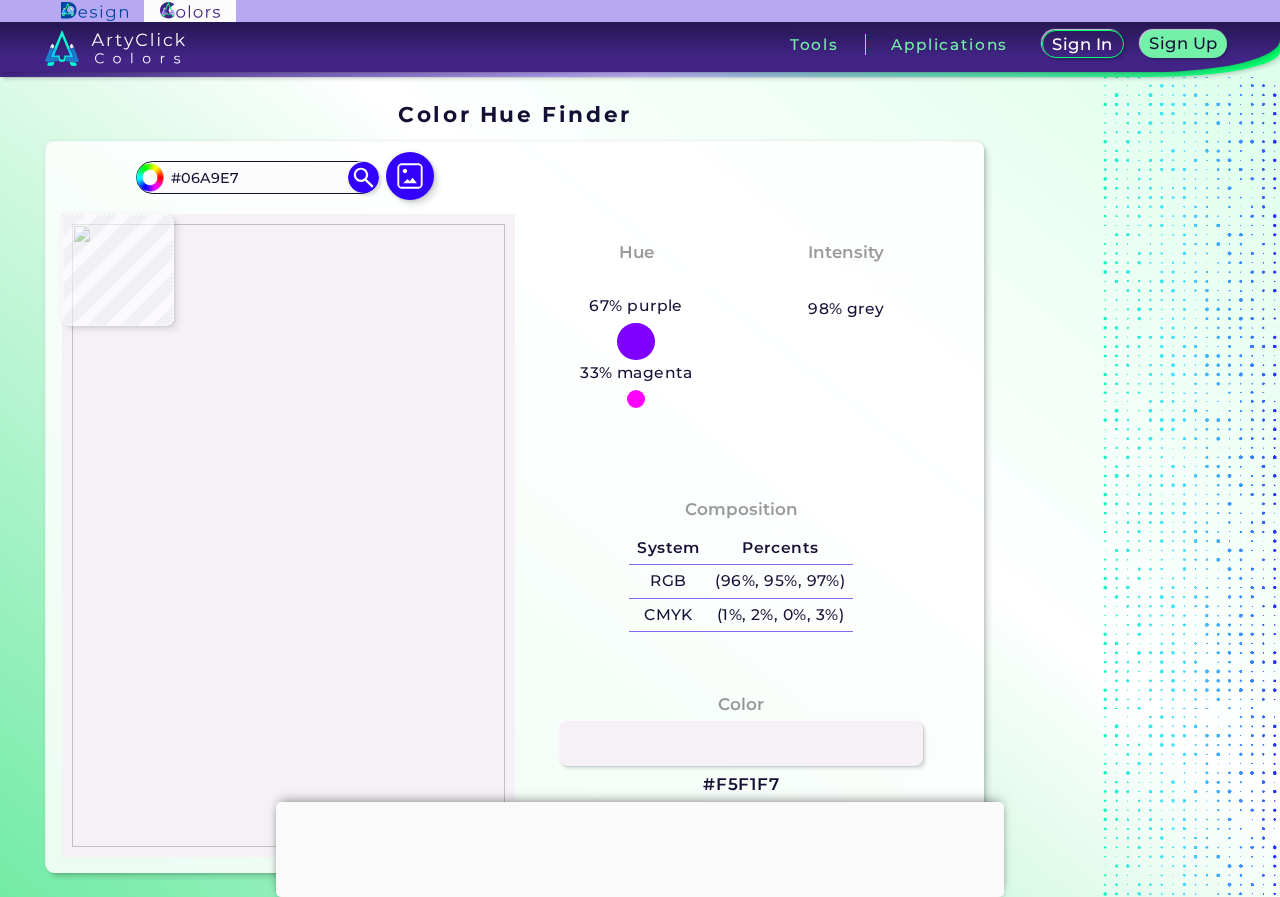 type on "#00afec" 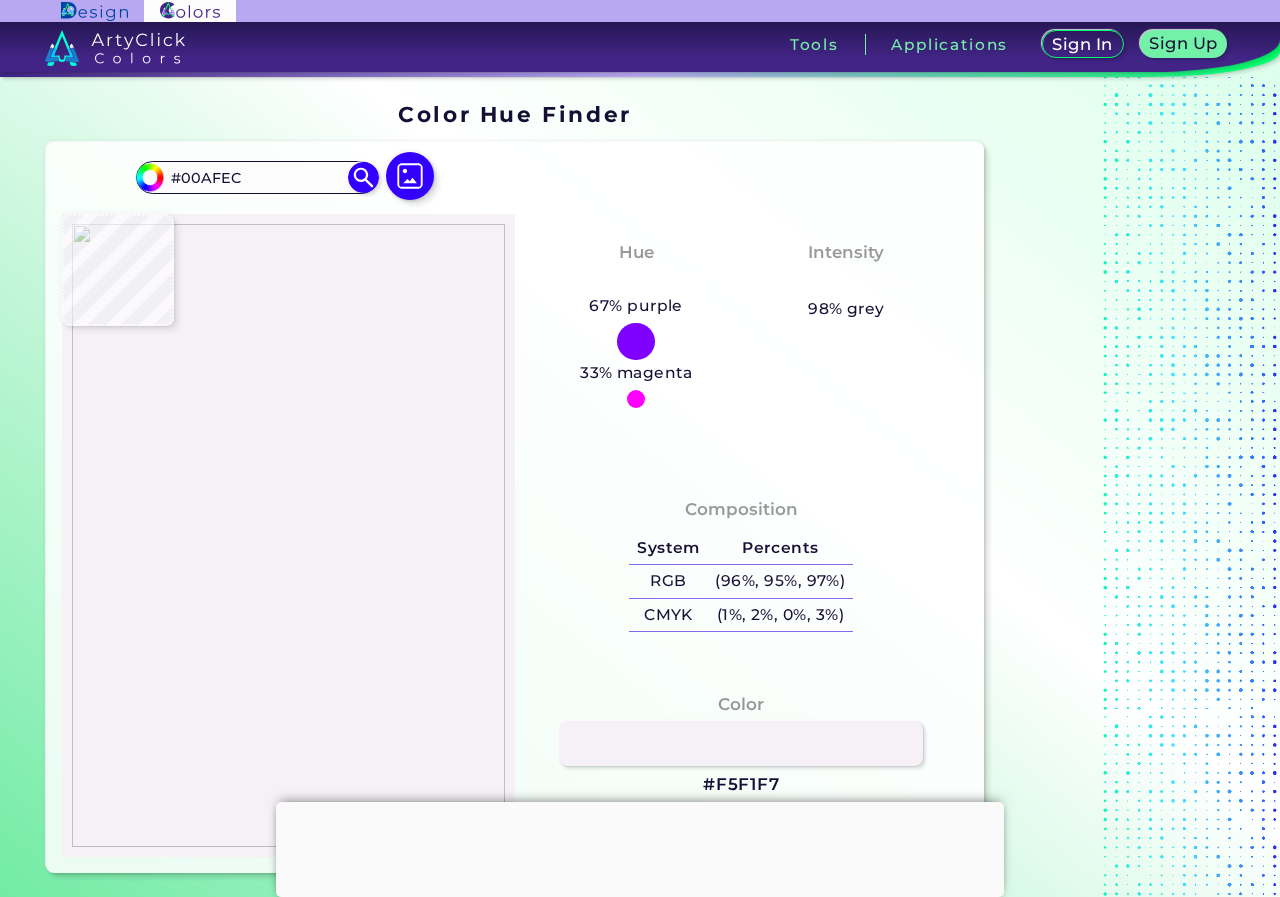 type on "#0e5893" 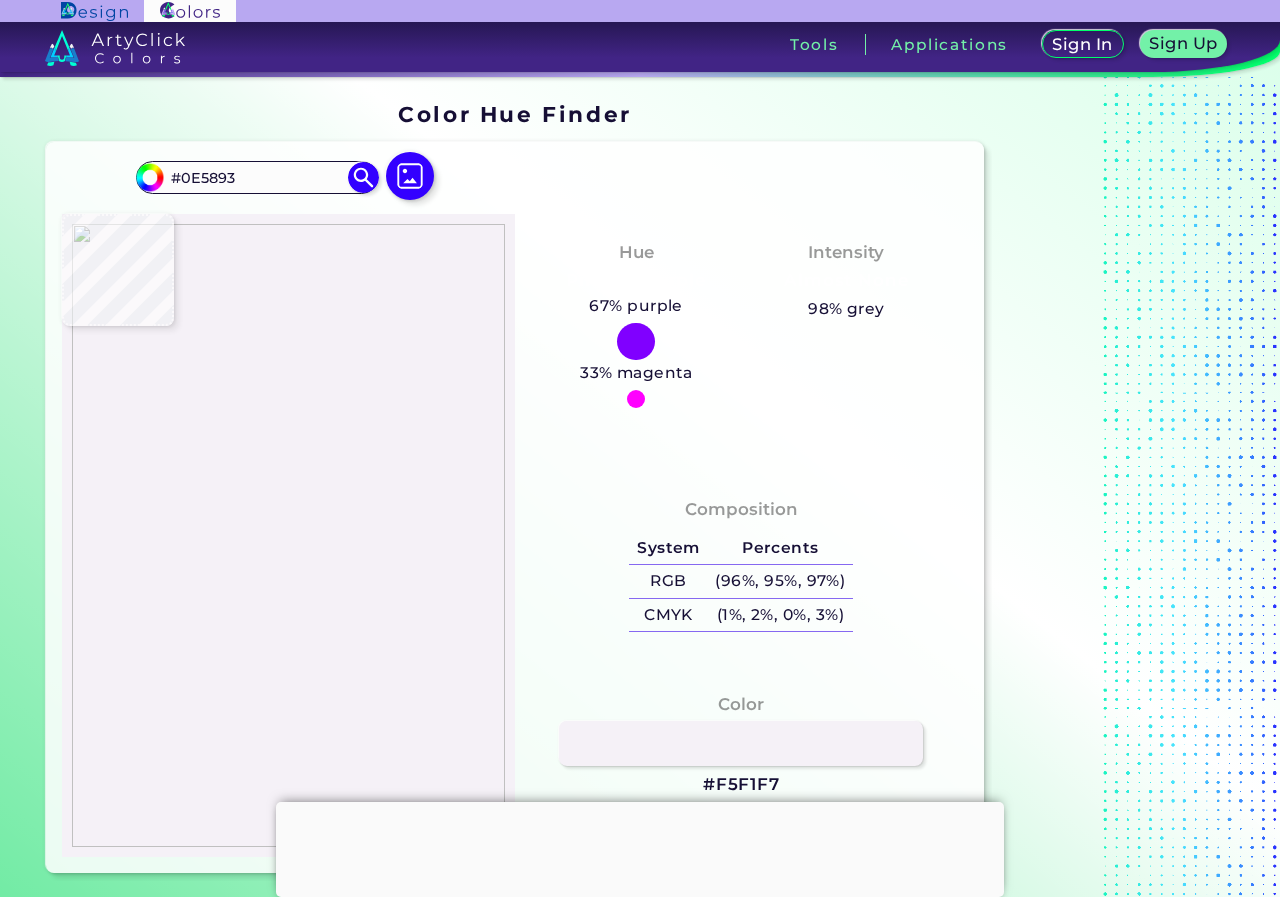 type on "#03a8ed" 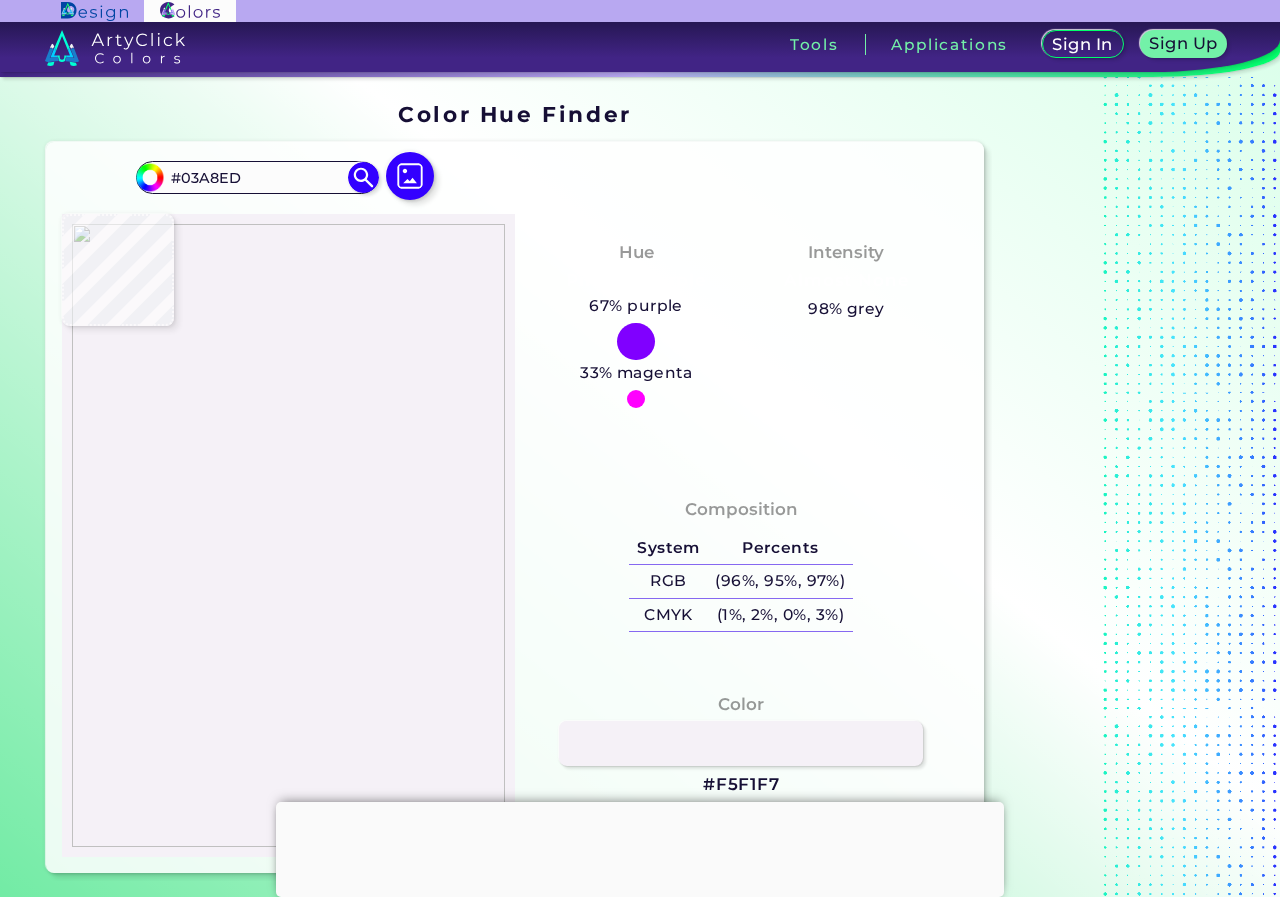 type on "#12aaf1" 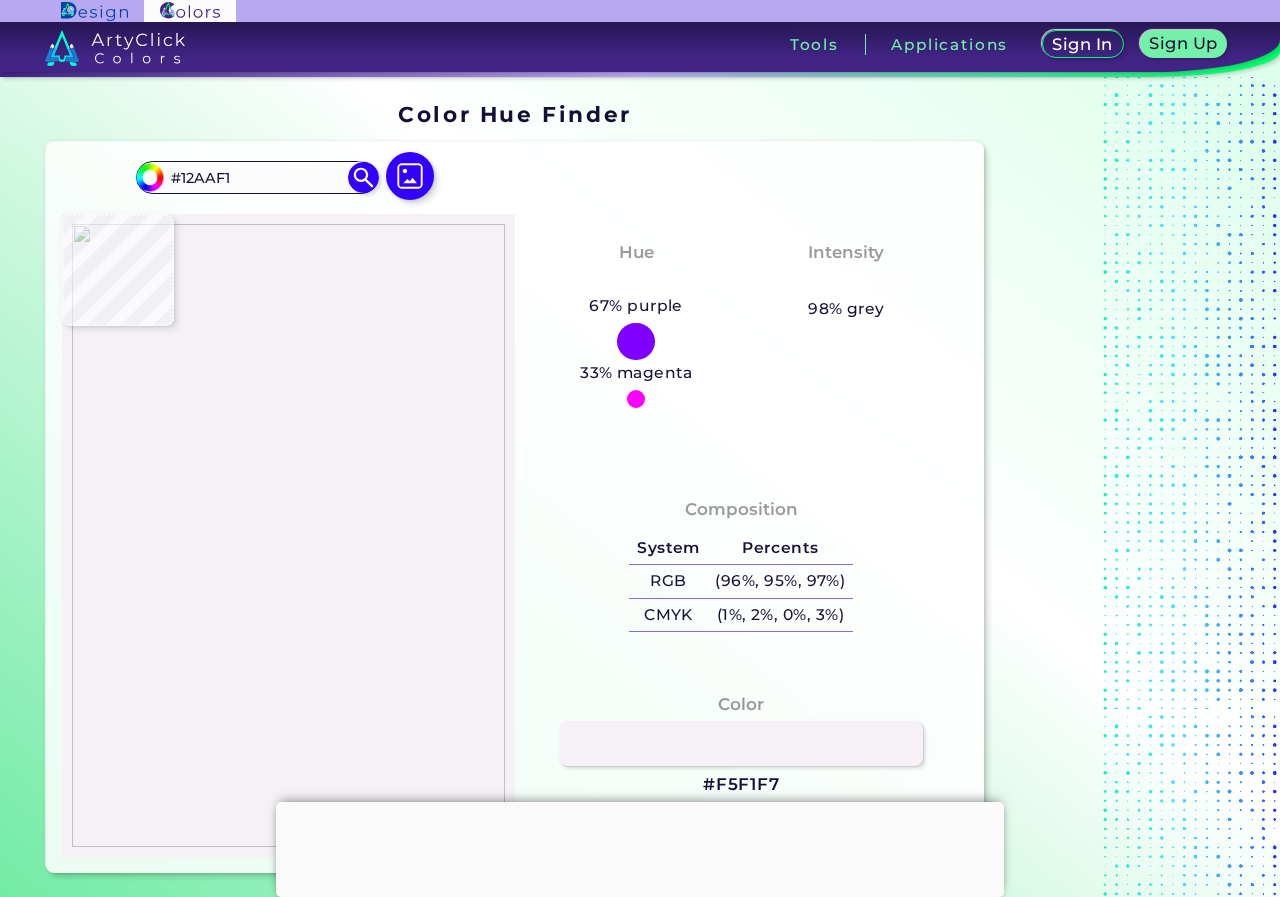 type on "#0babed" 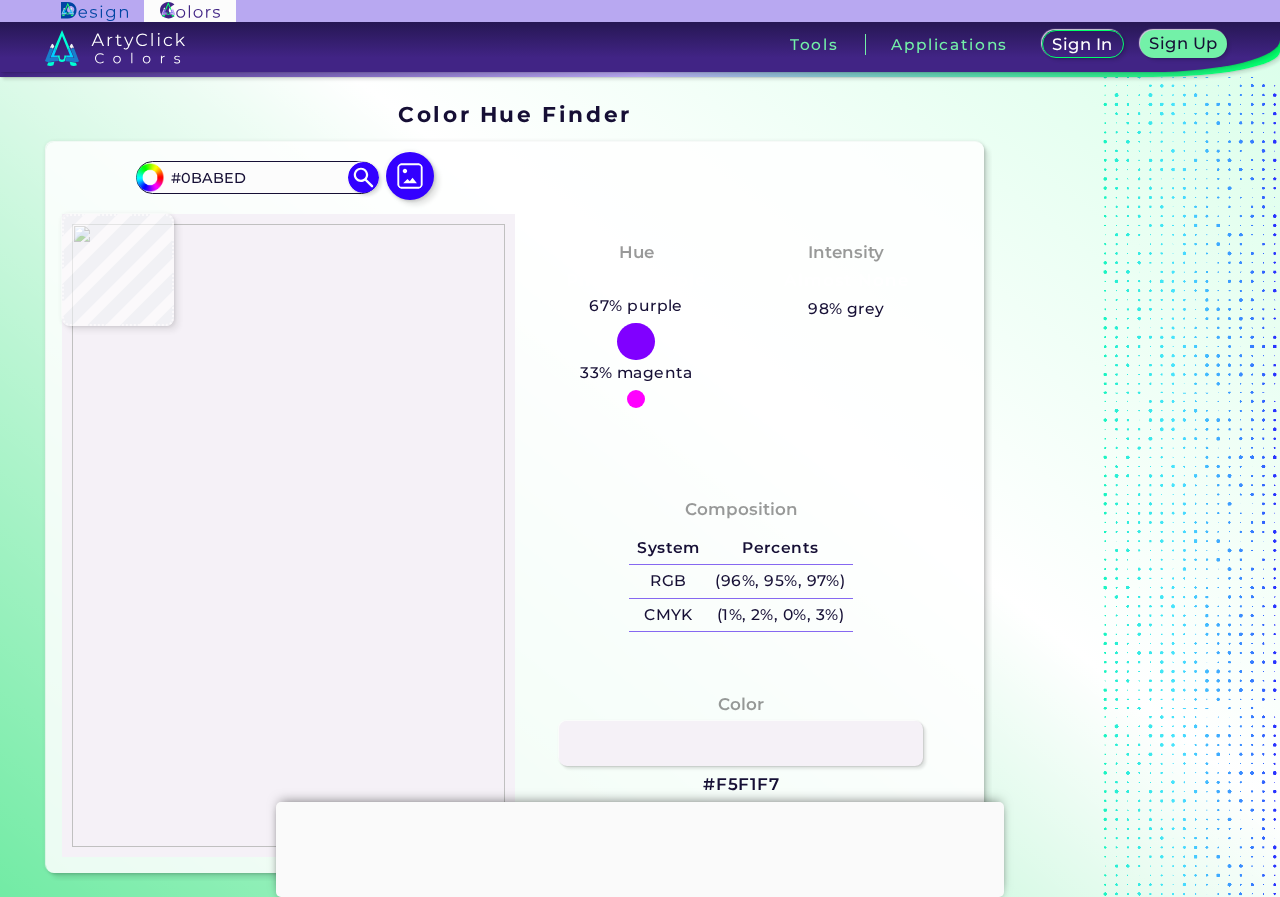 type on "#9cdcee" 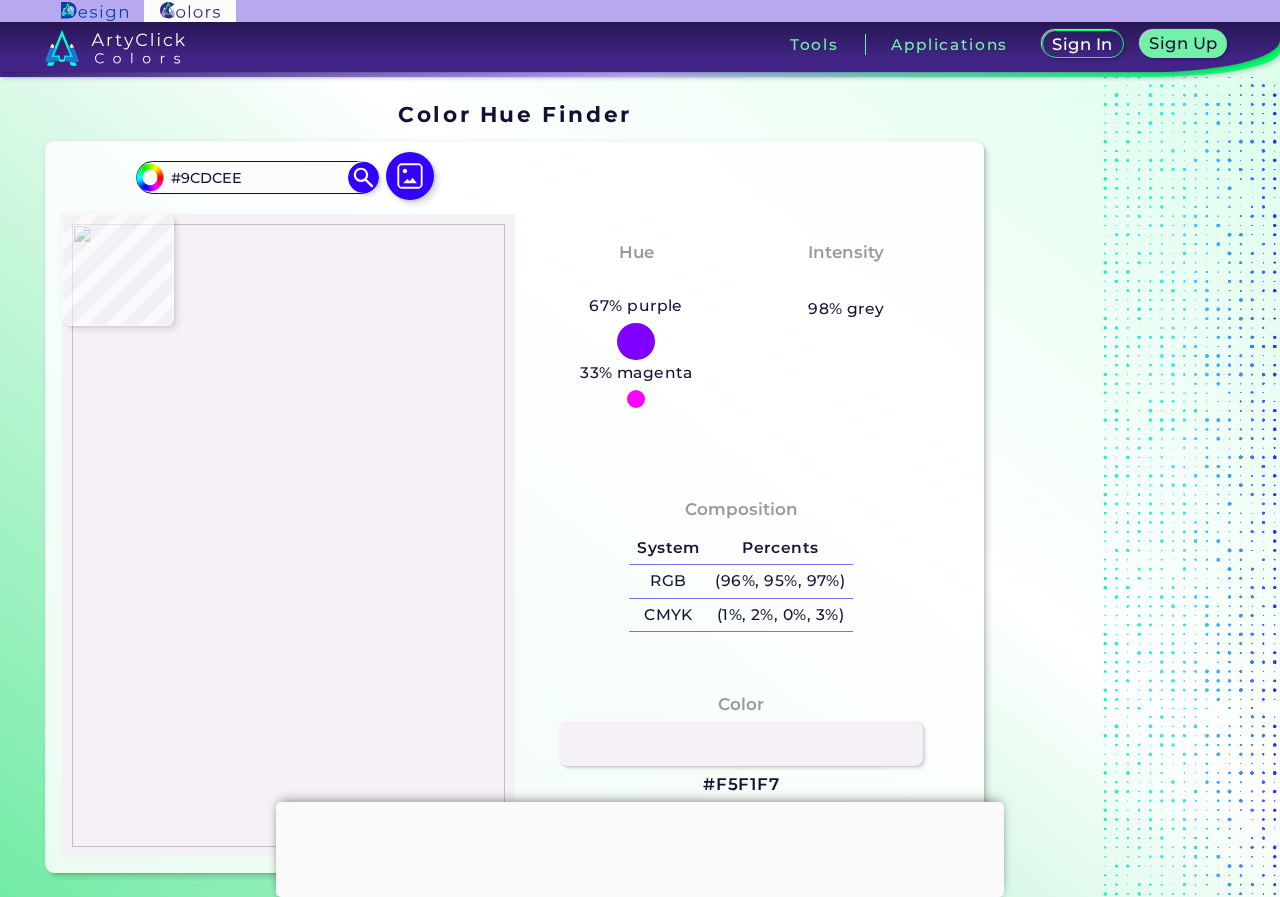 type on "#60b1ca" 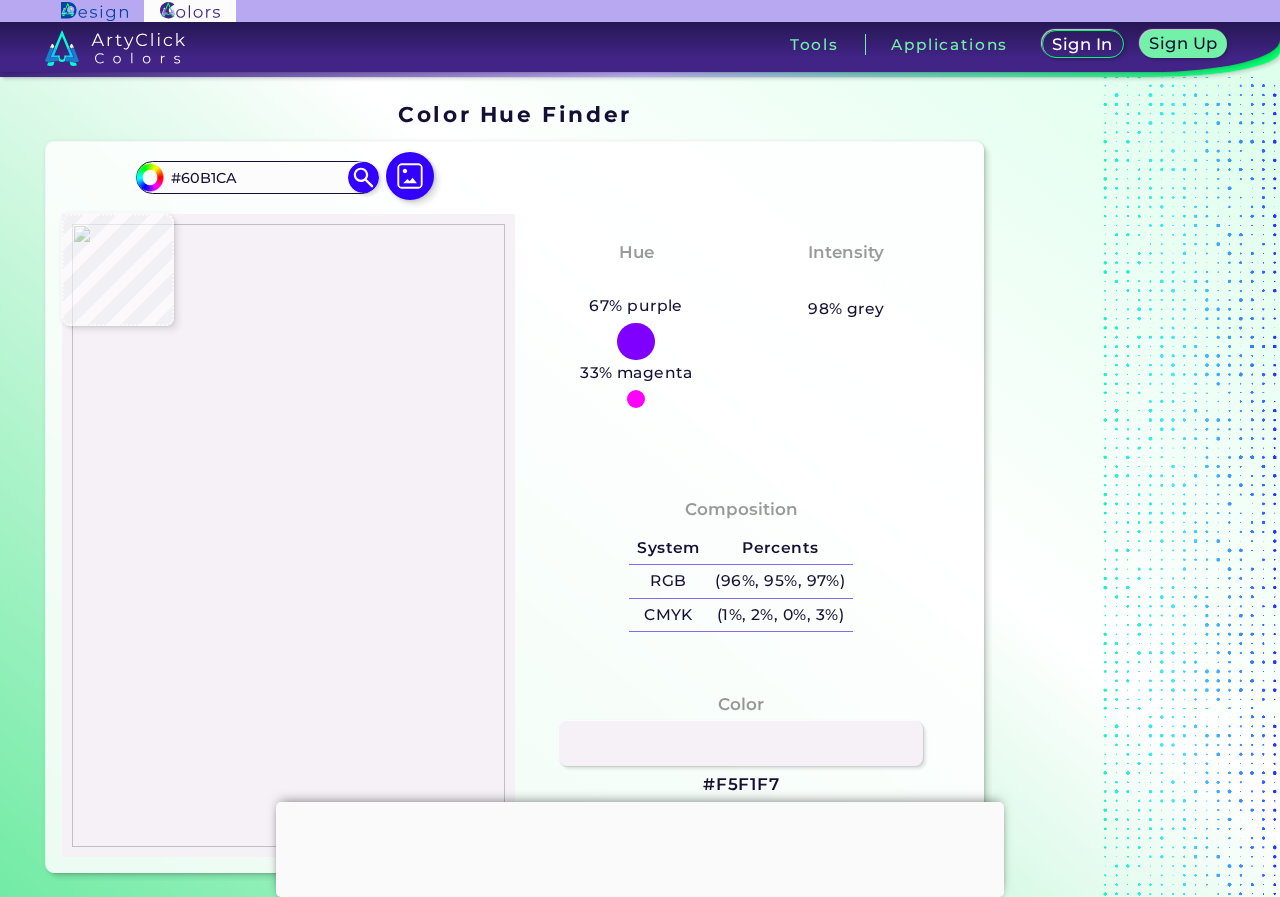 type on "#05adf0" 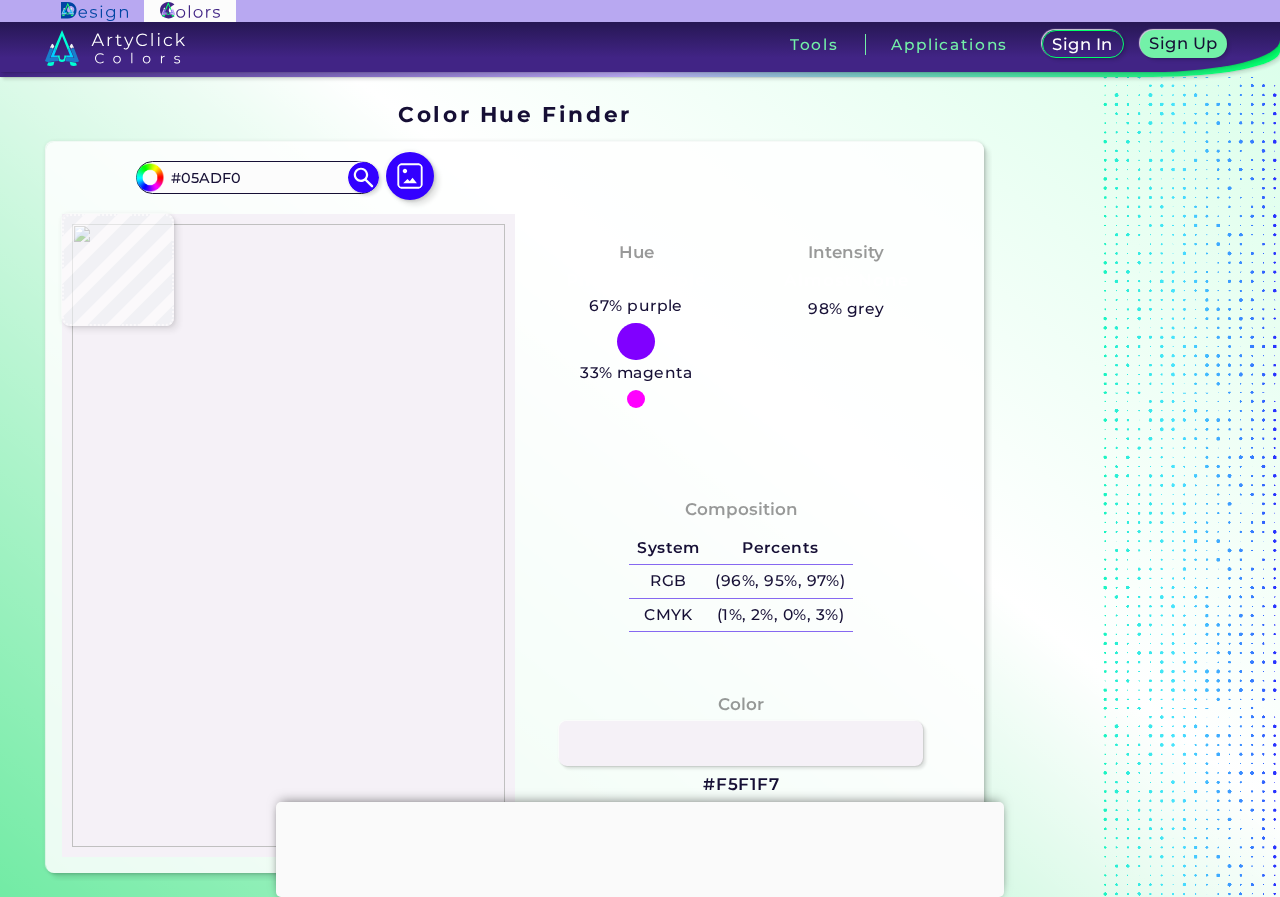 type on "#3d4754" 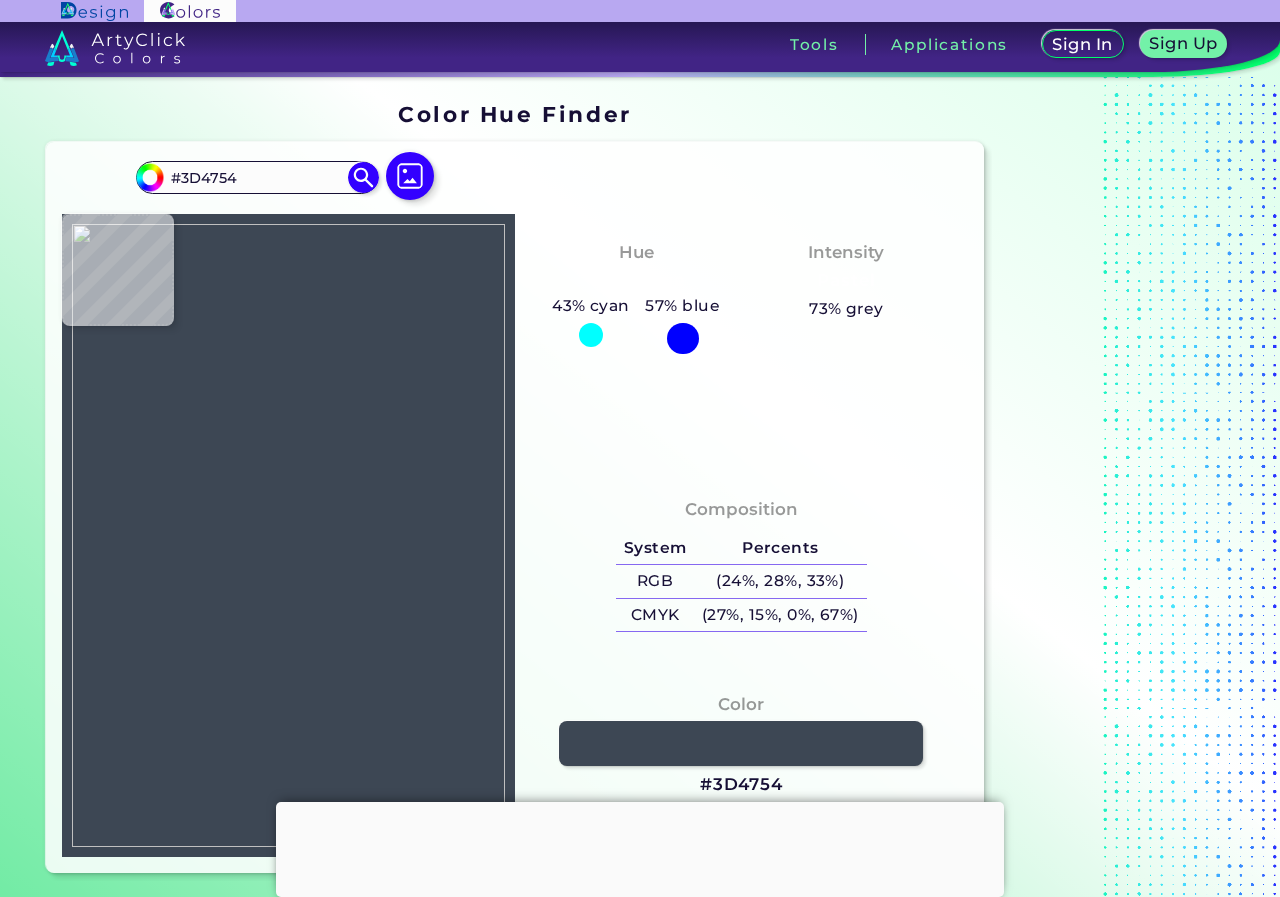 type on "#4da4ca" 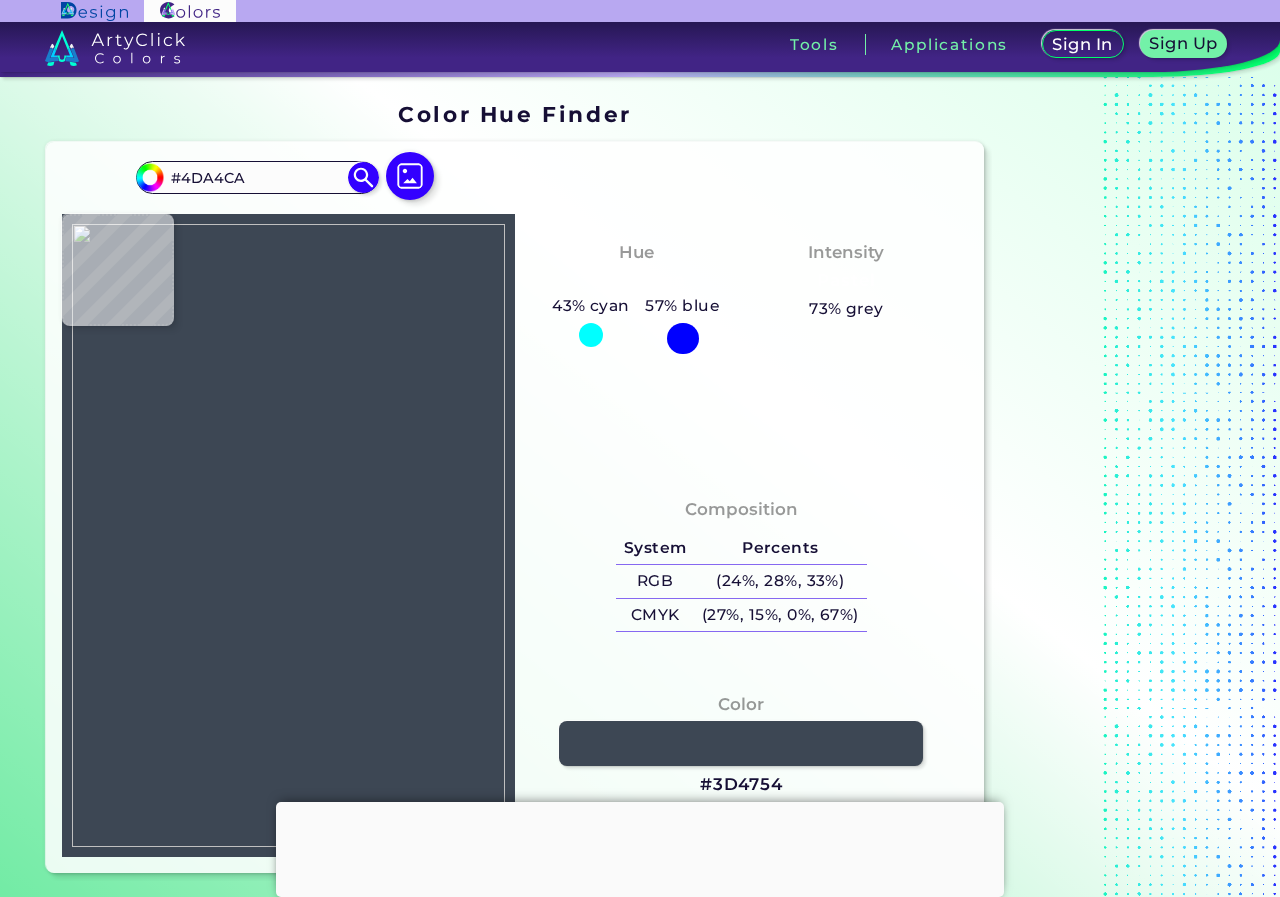 type on "#d9fffa" 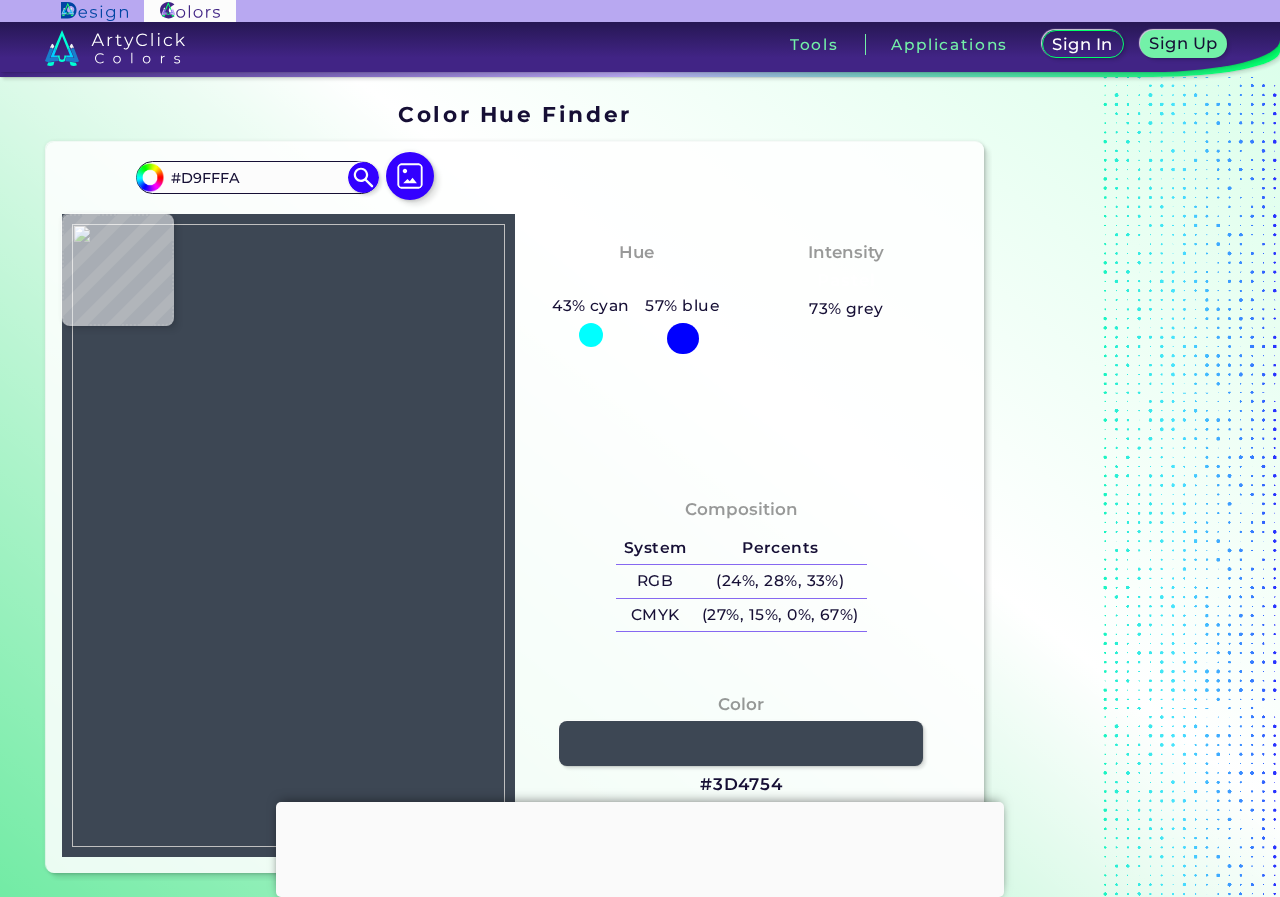 type on "#d7ffff" 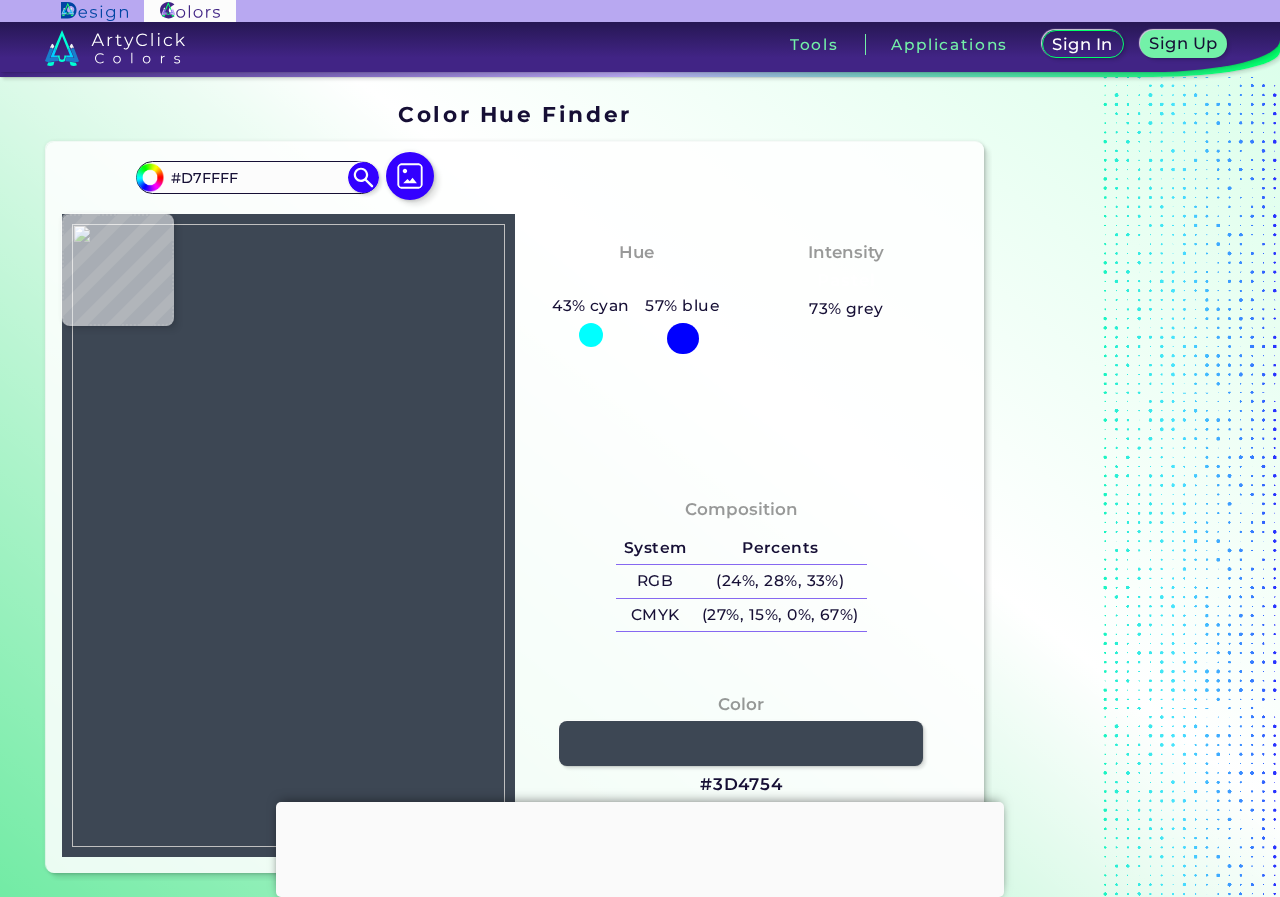 type on "#d5f6fe" 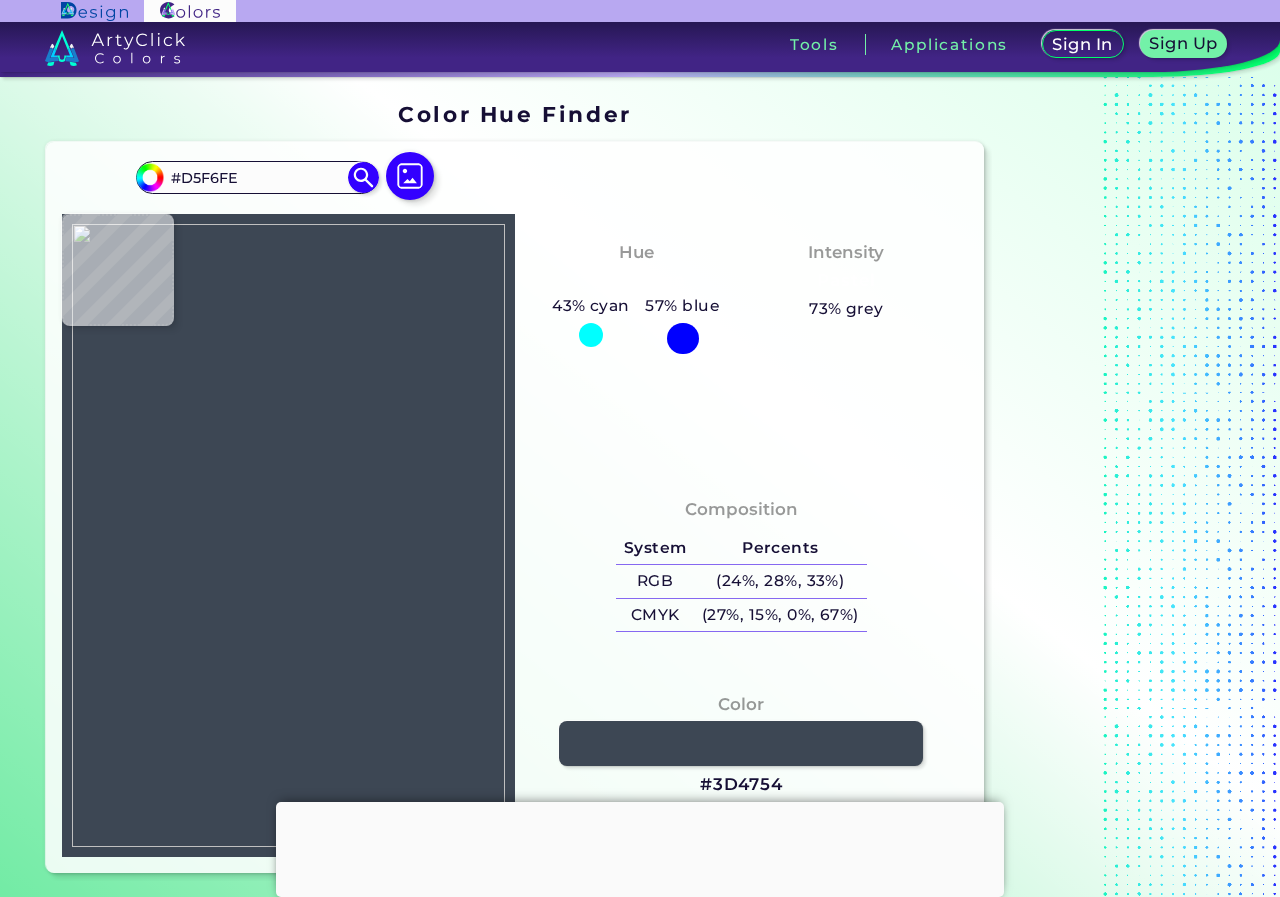 type on "#e3fcff" 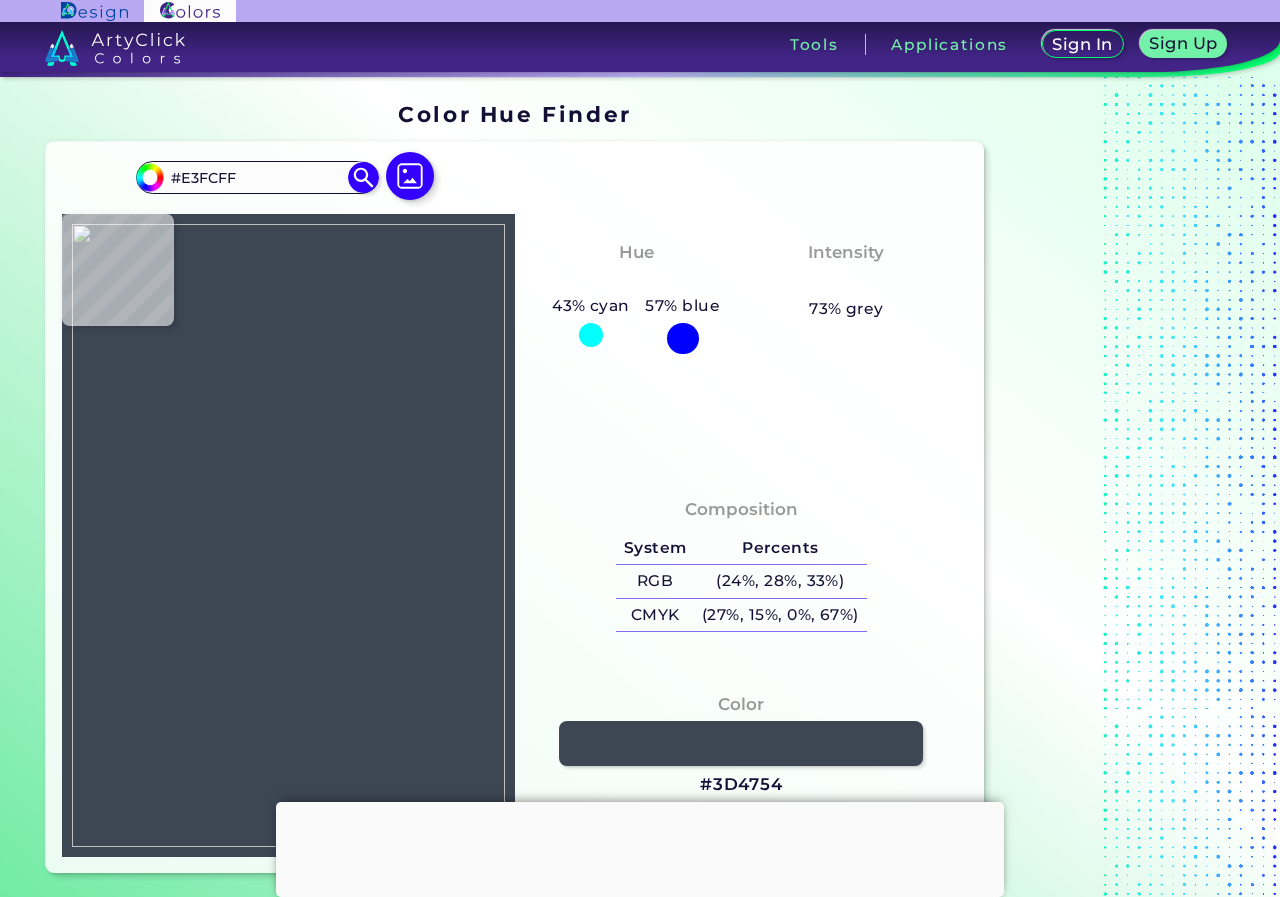 type on "#edfefe" 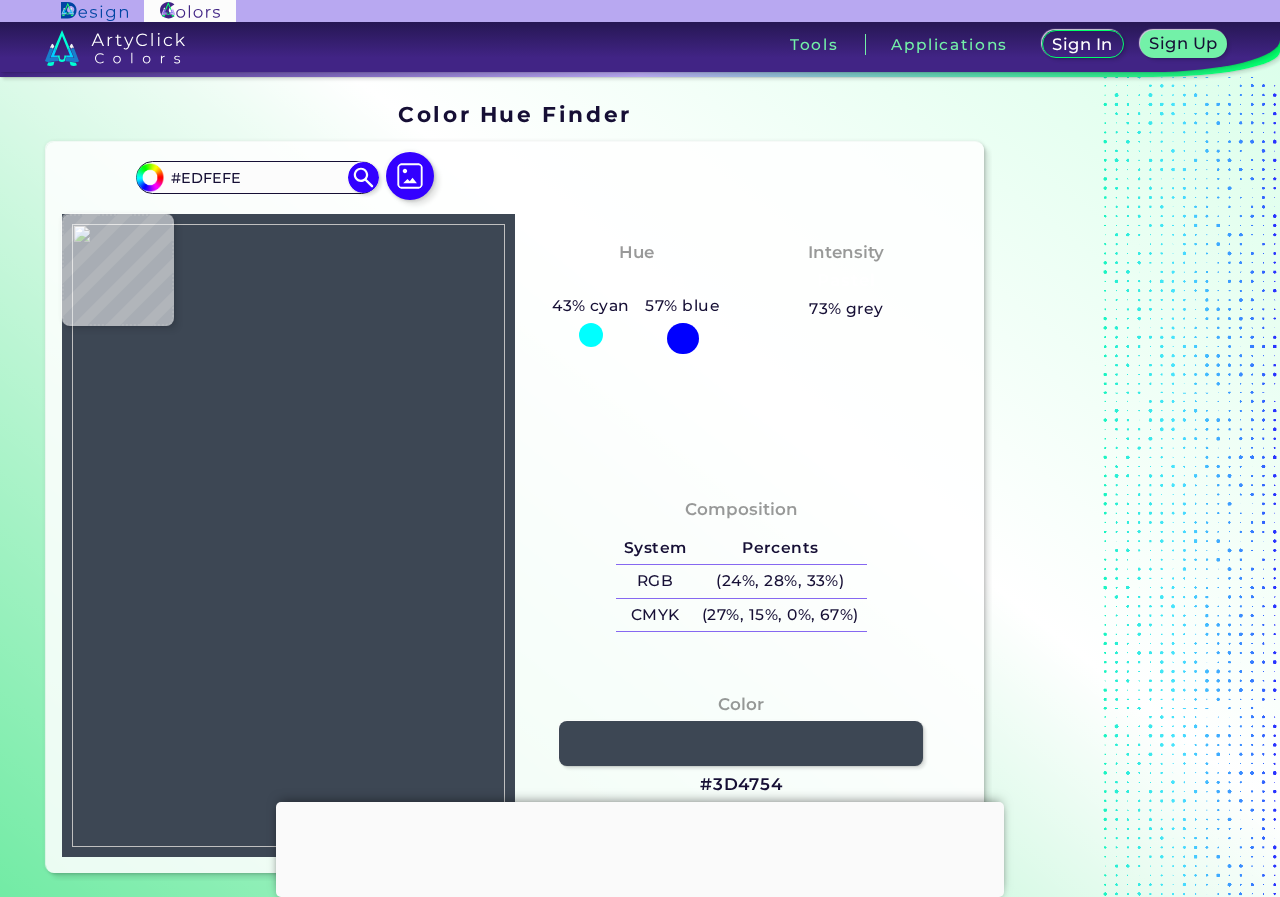 type on "#f2fefb" 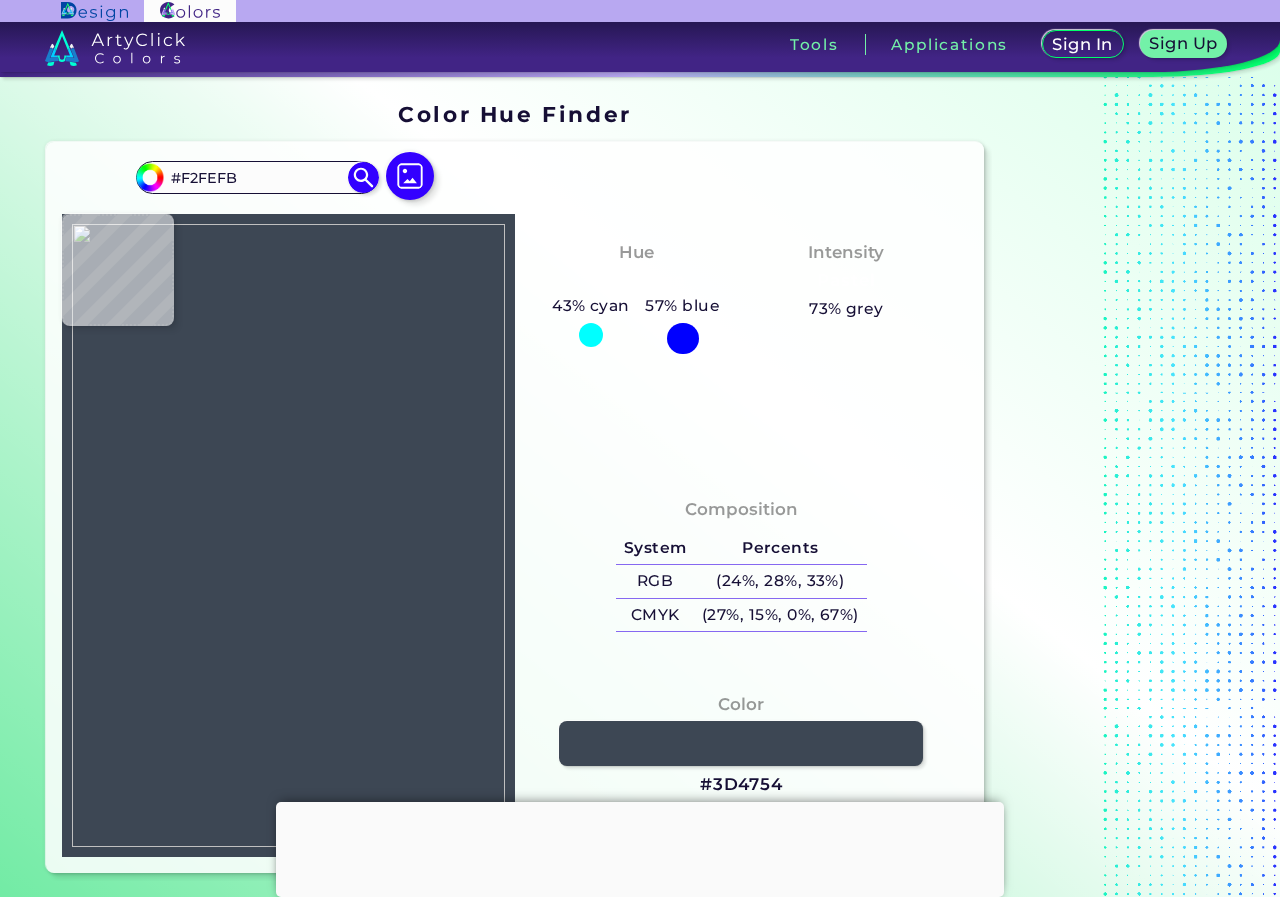 type on "#d5e0e5" 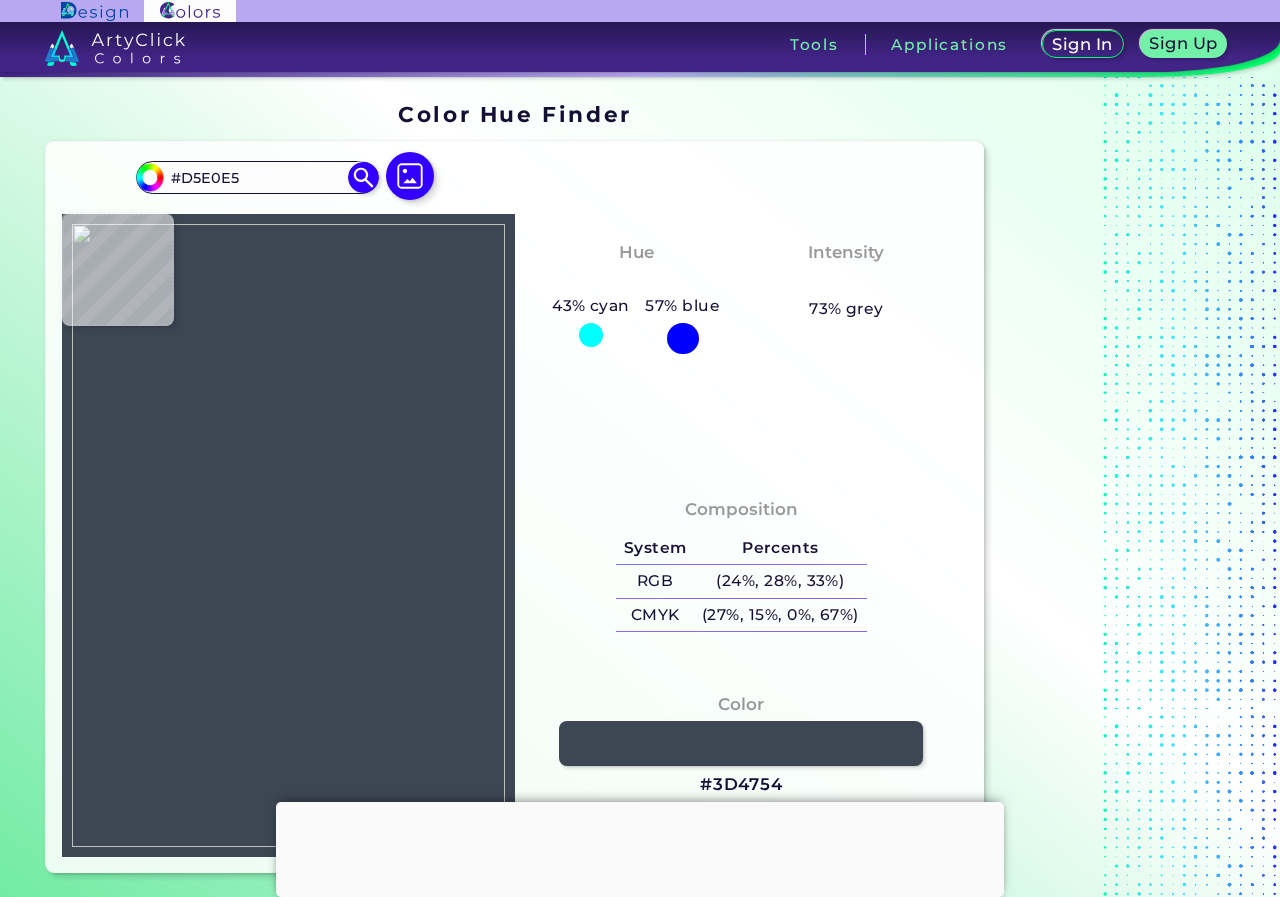 type on "#556c8c" 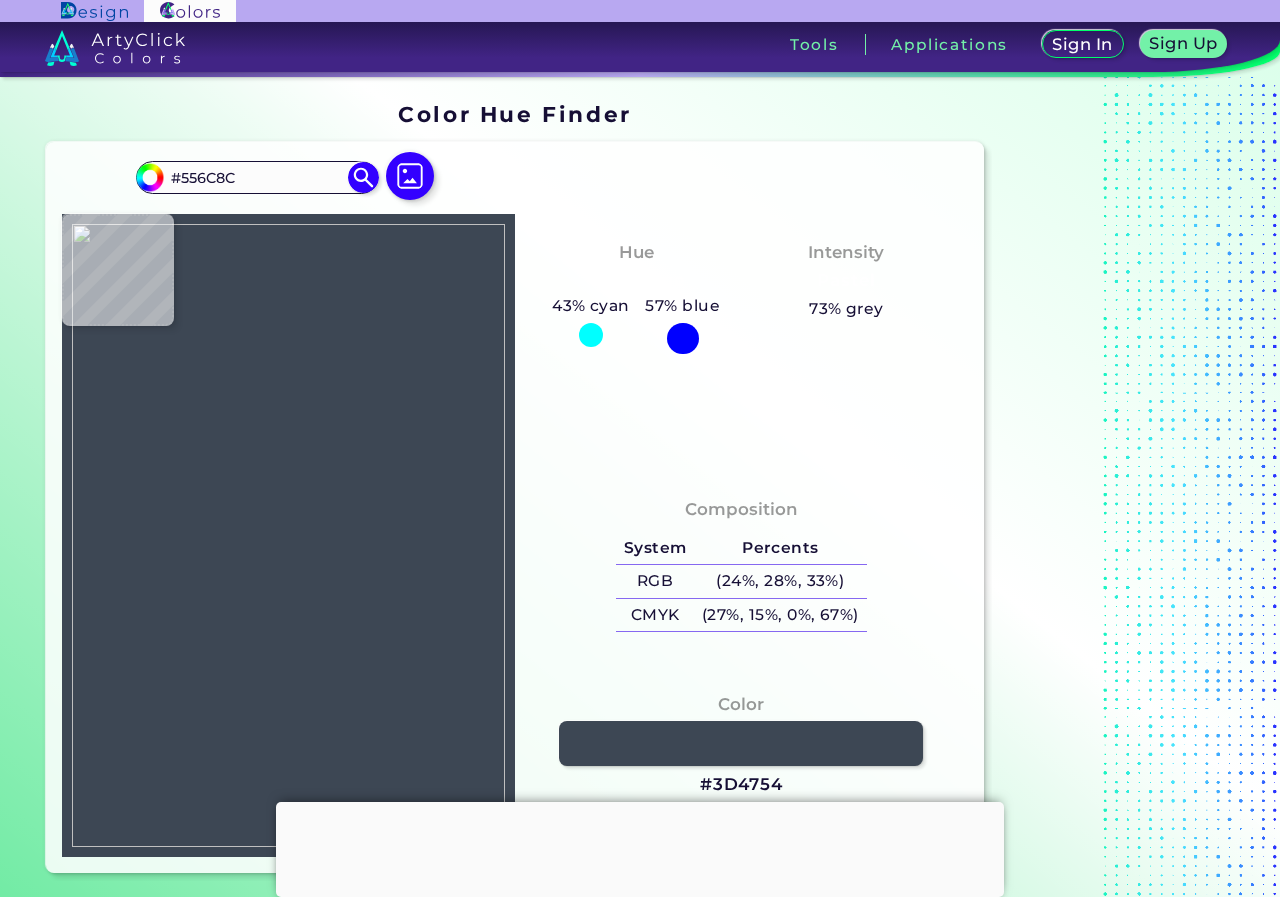 type on "#08386e" 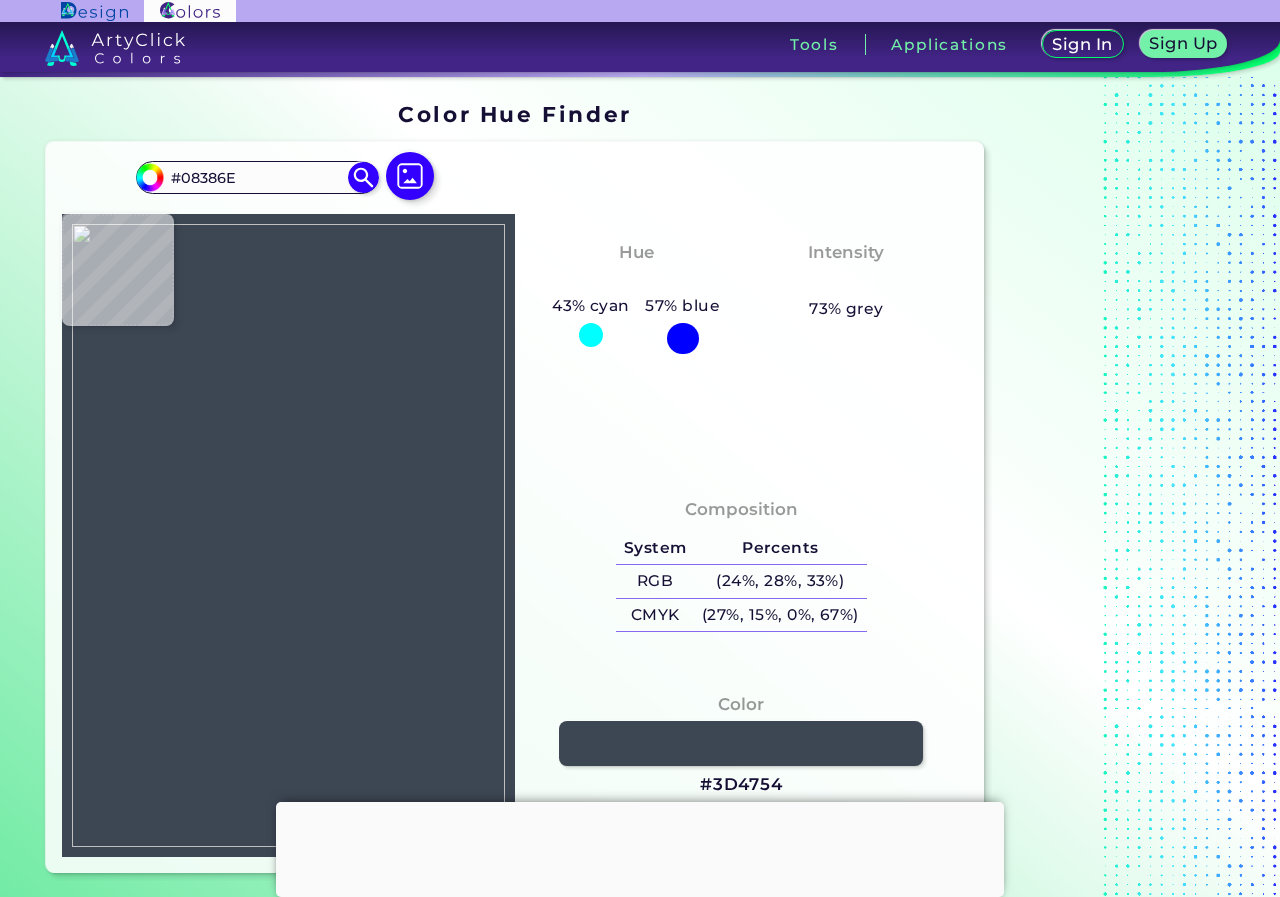 type on "#033f6f" 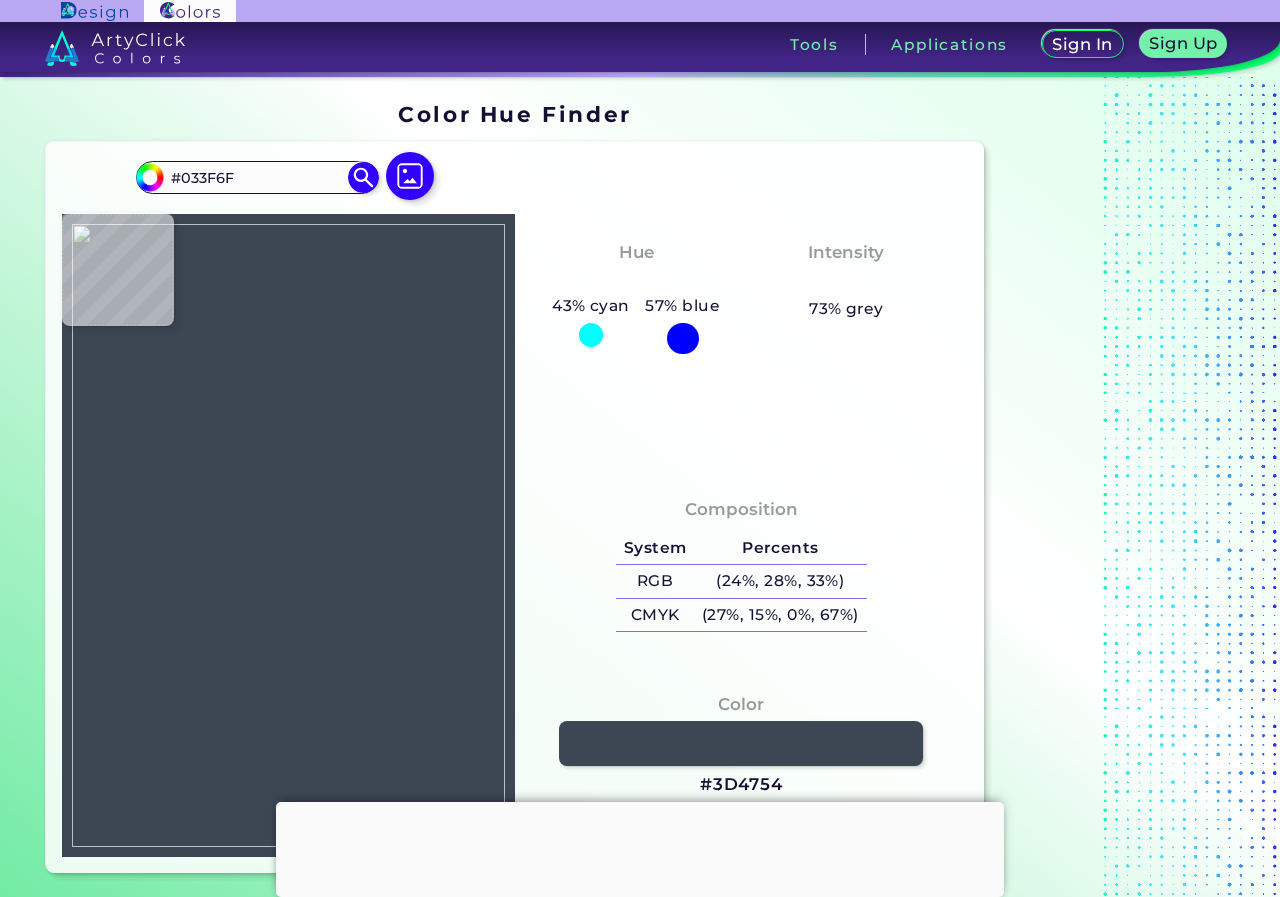 type on "#003d6b" 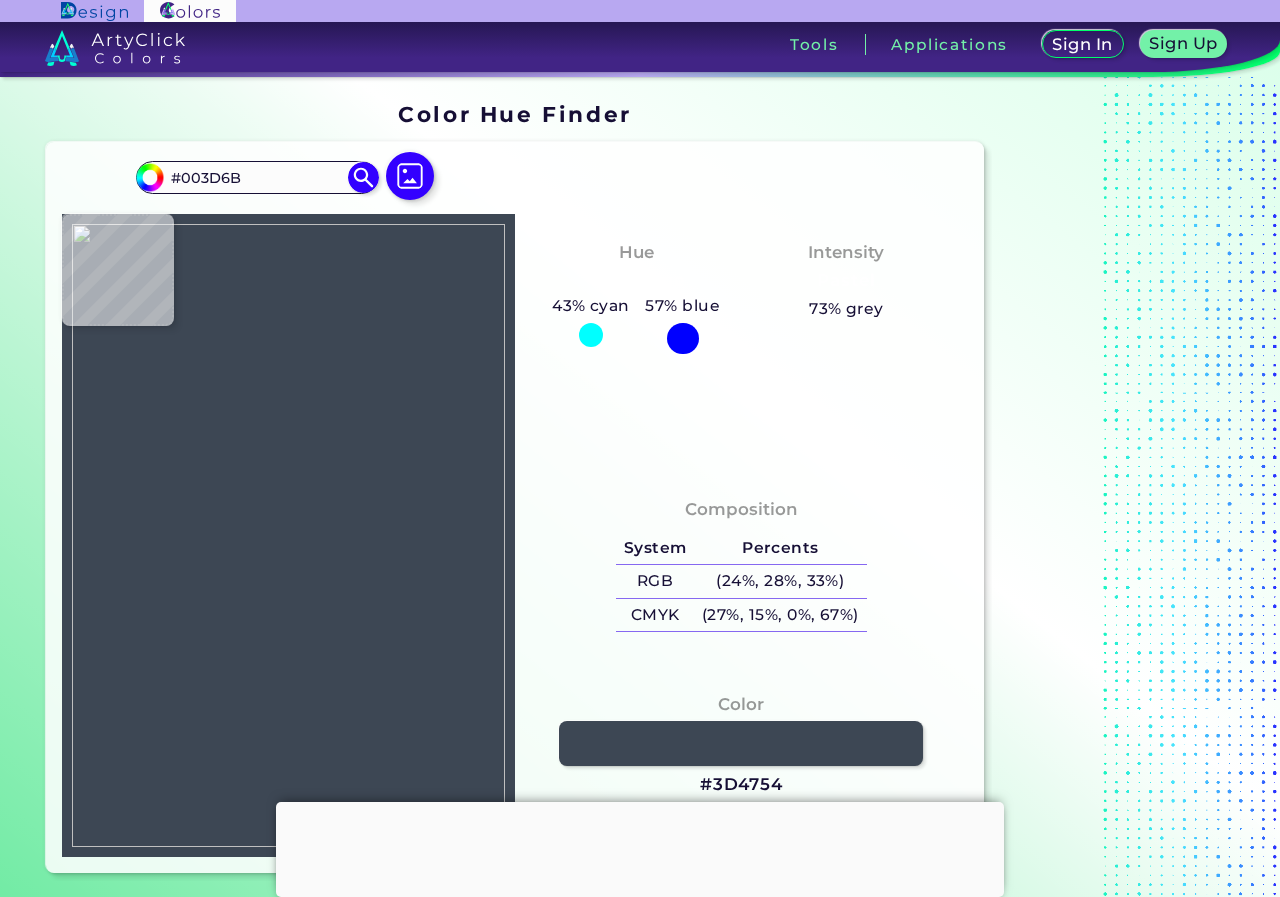 type on "#013e71" 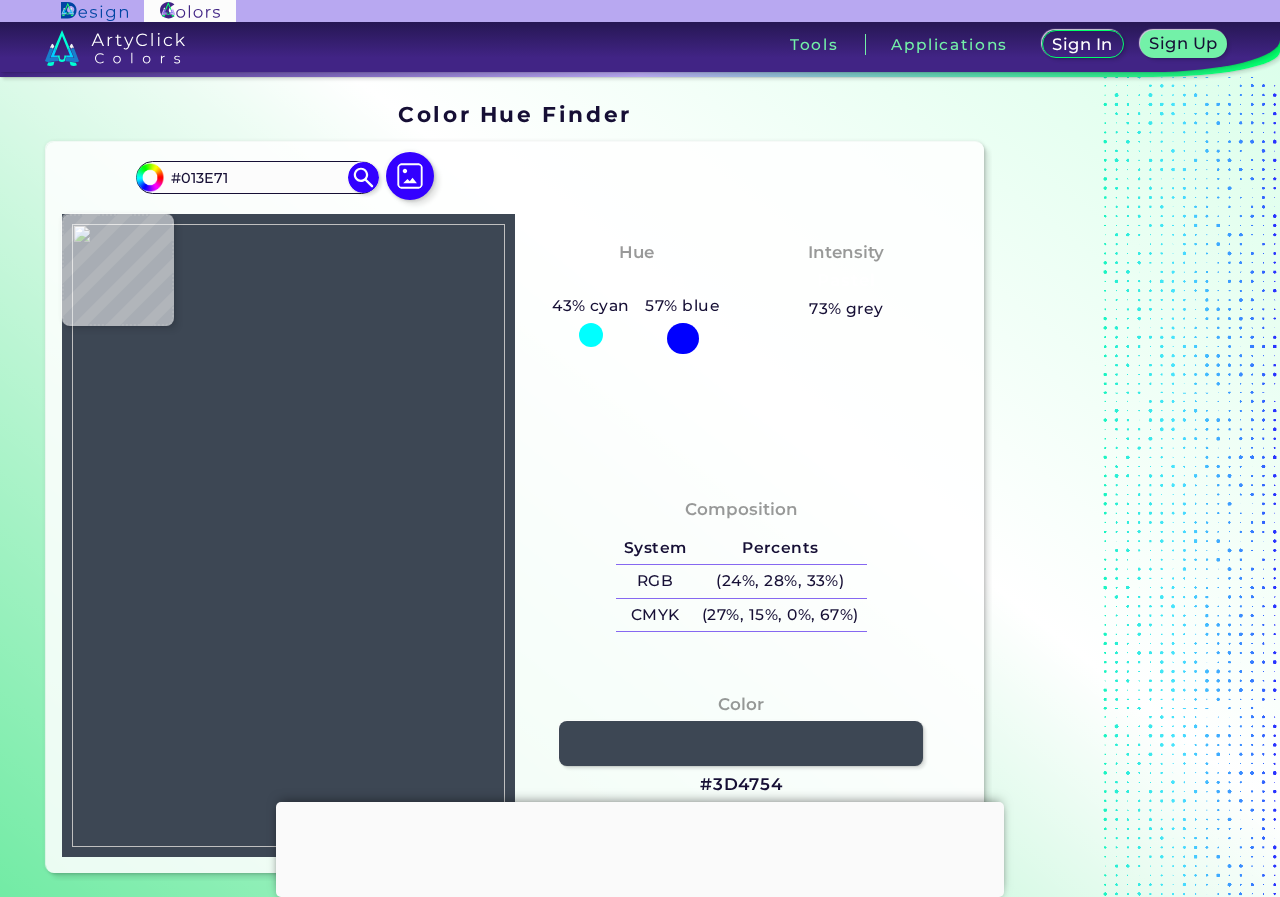type on "#003e73" 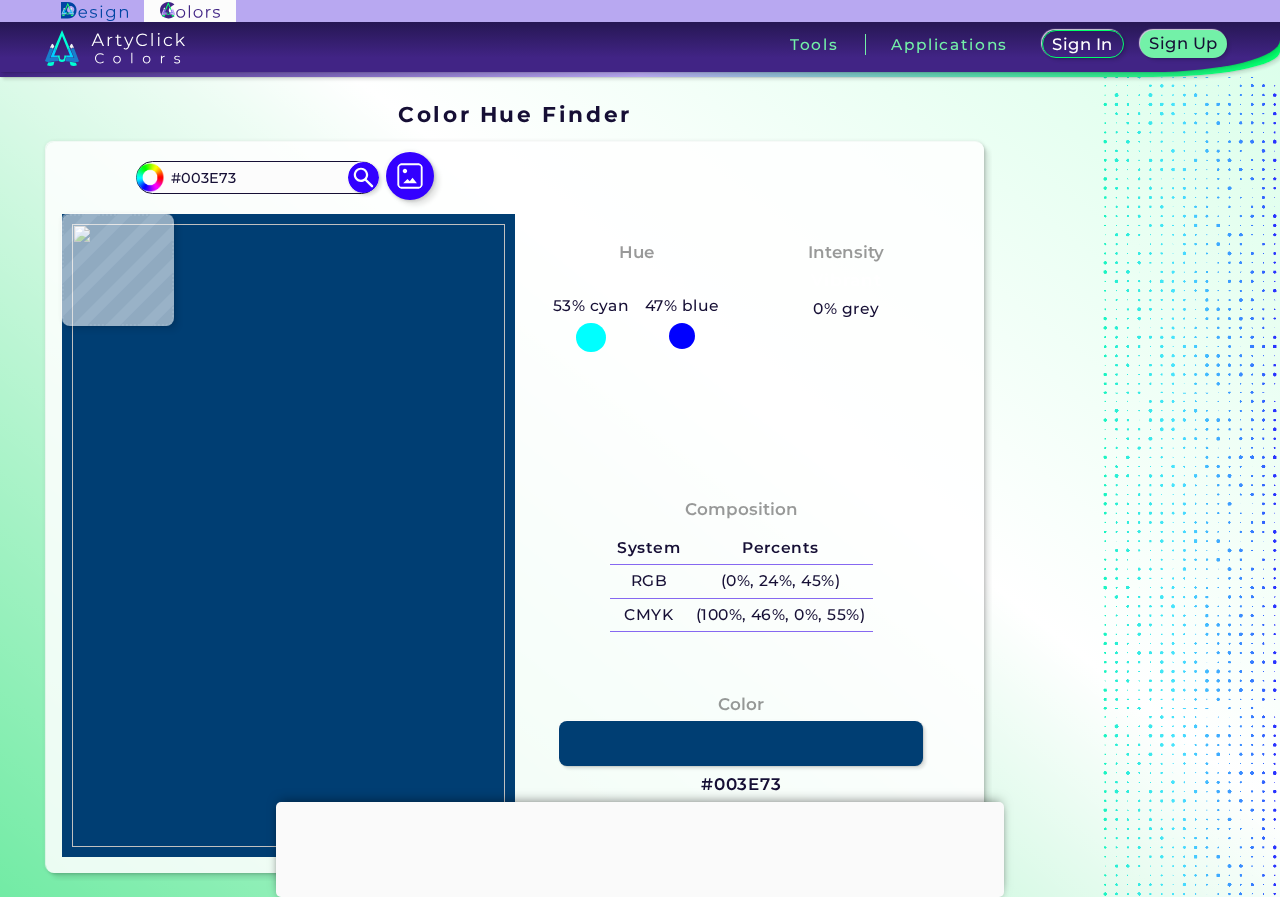 type on "#003f73" 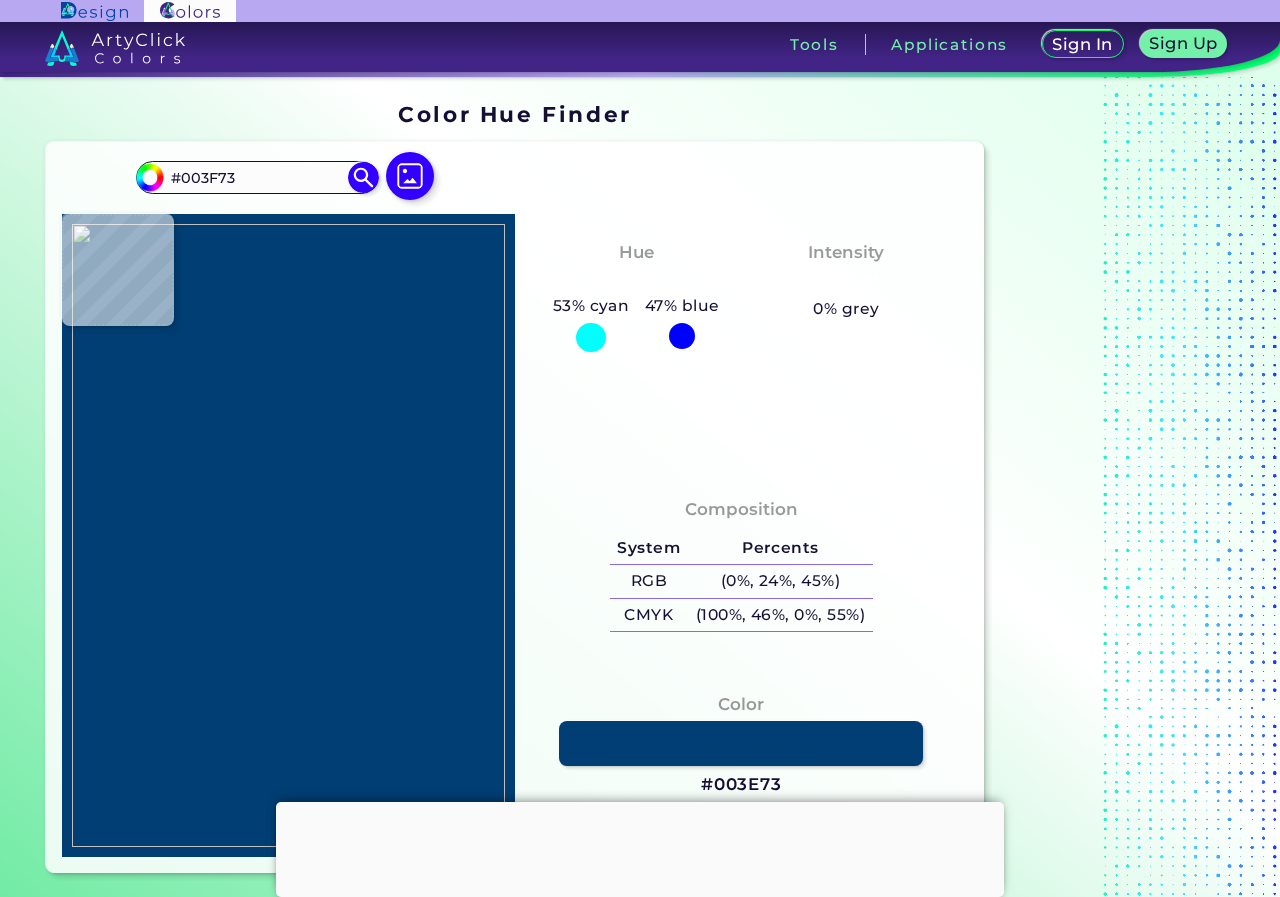 type on "#003e73" 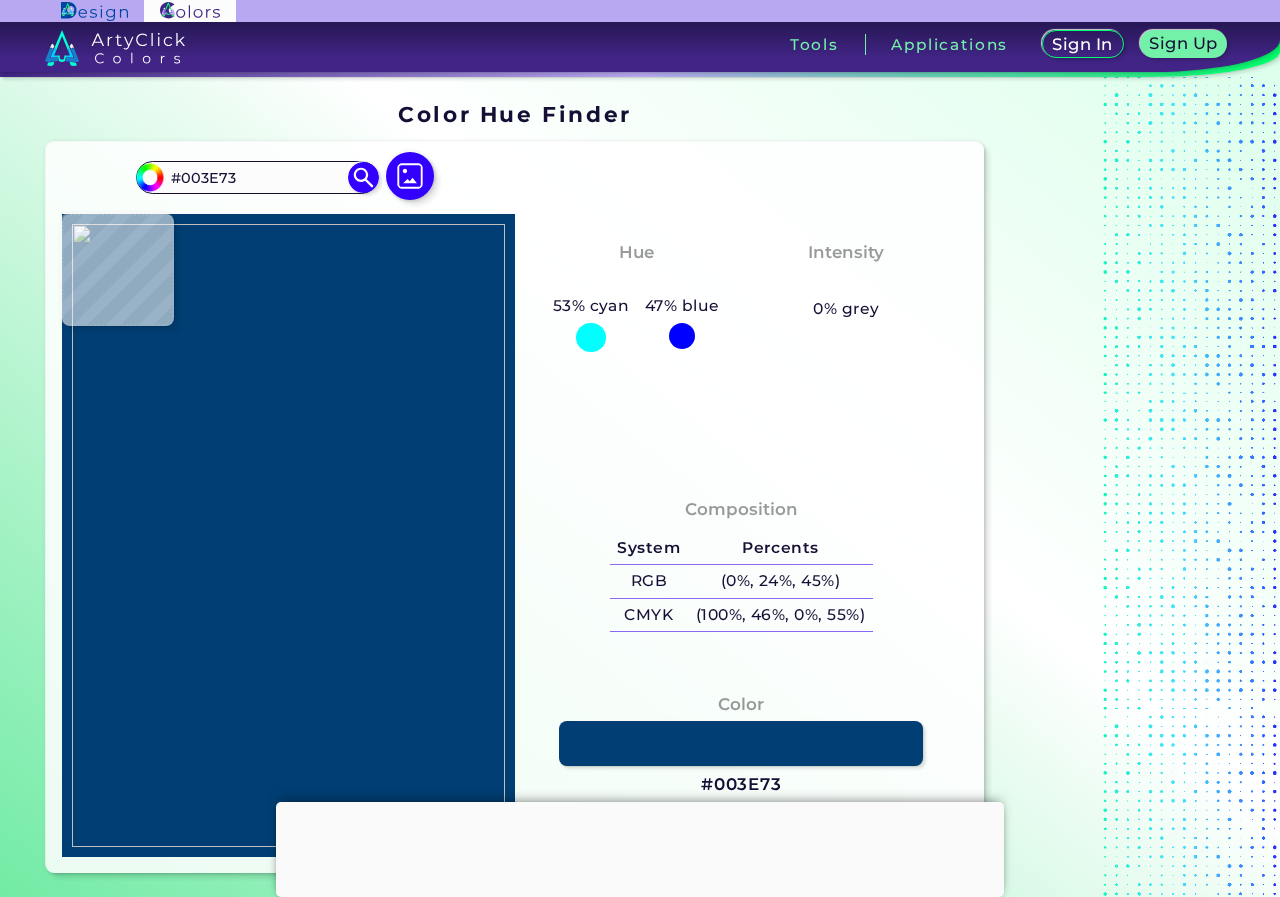 type on "#023c6f" 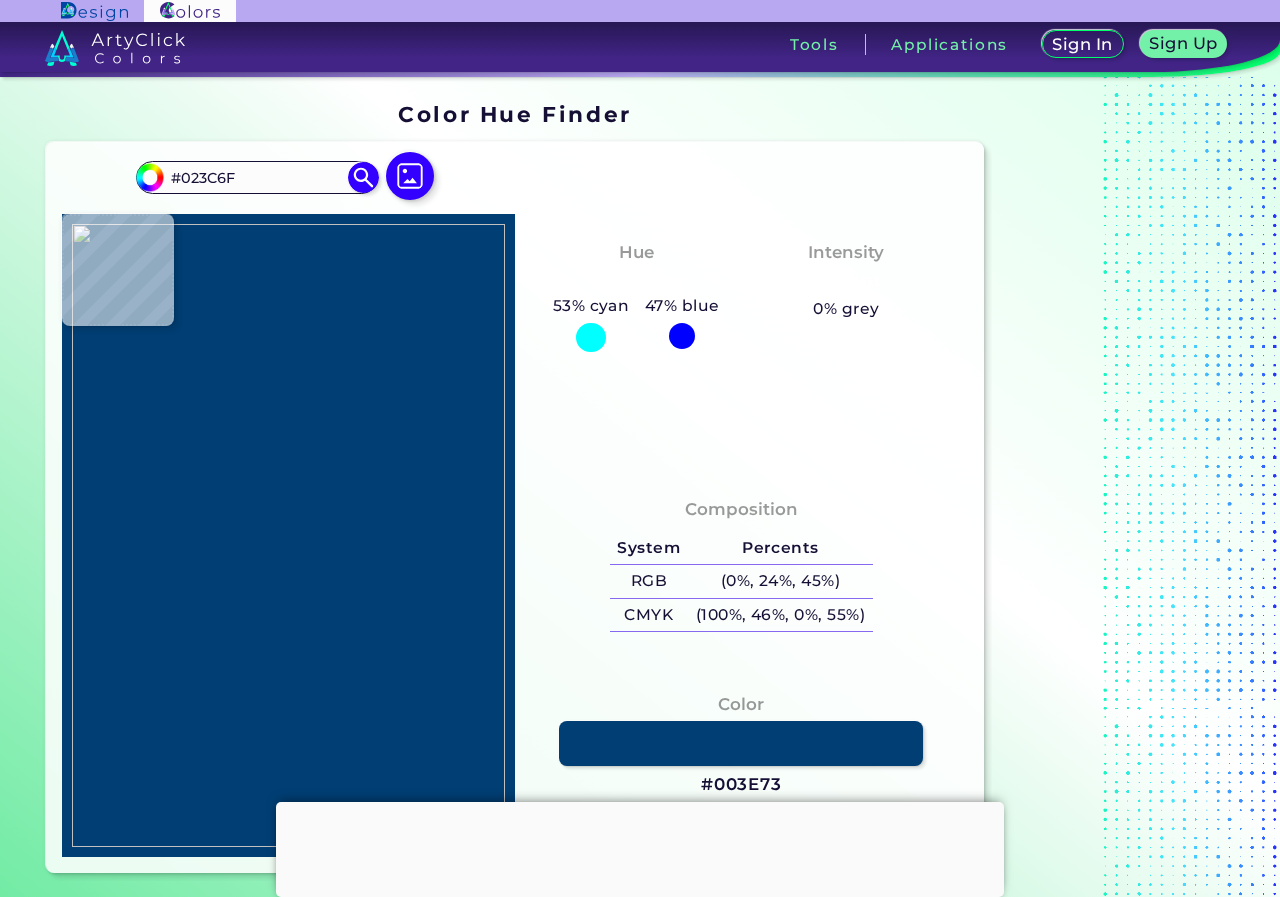 type on "#023c6c" 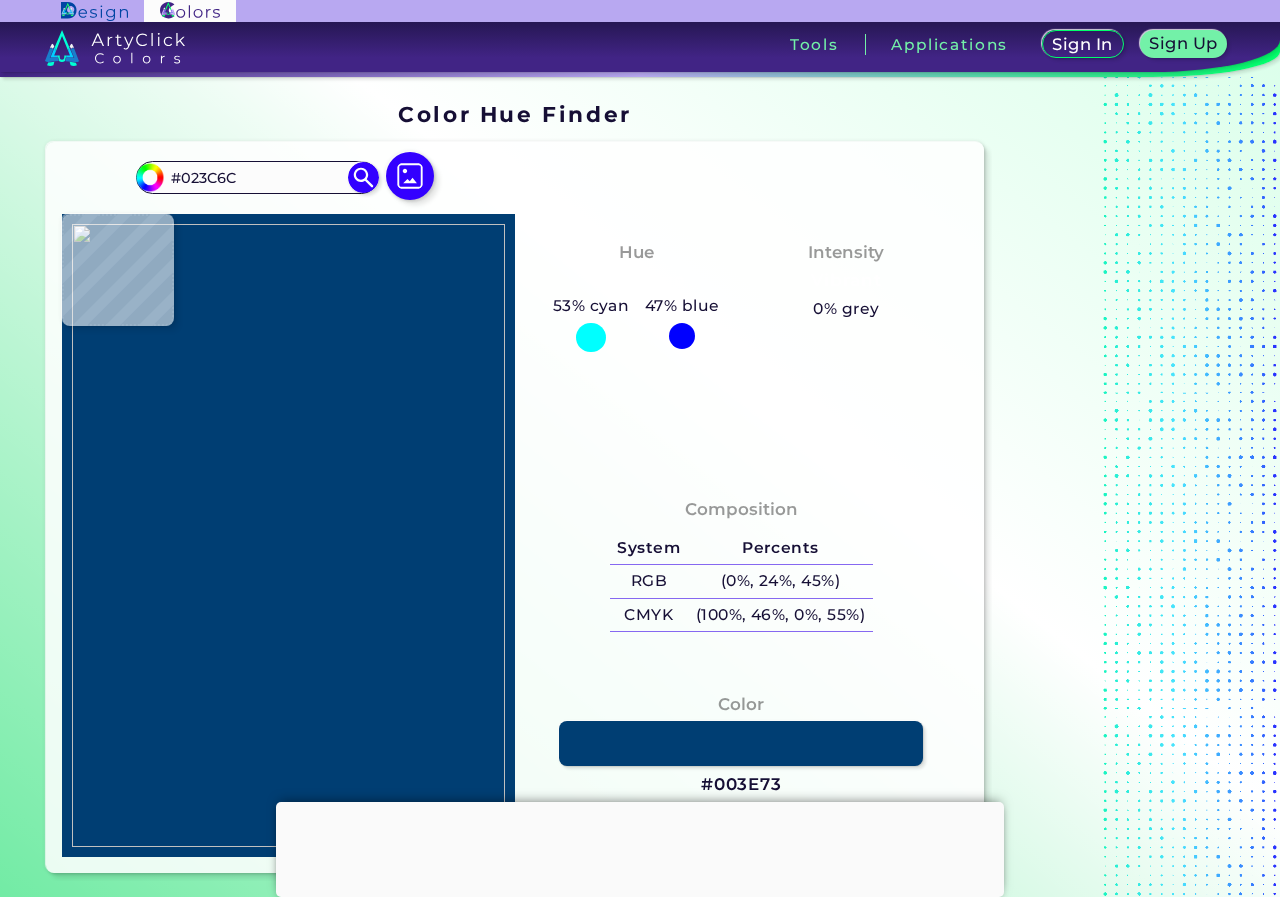 type on "#013d6d" 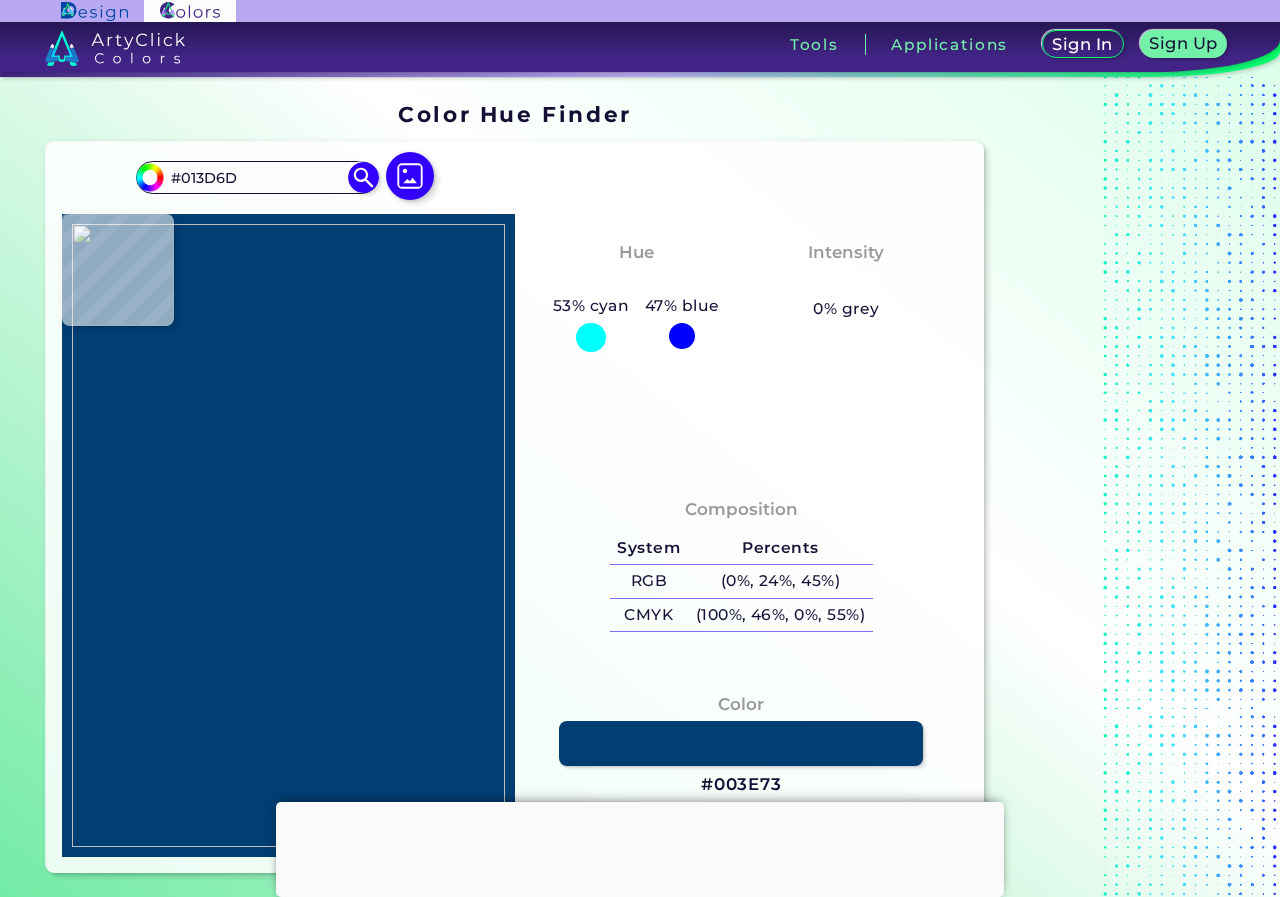 type on "#003e6f" 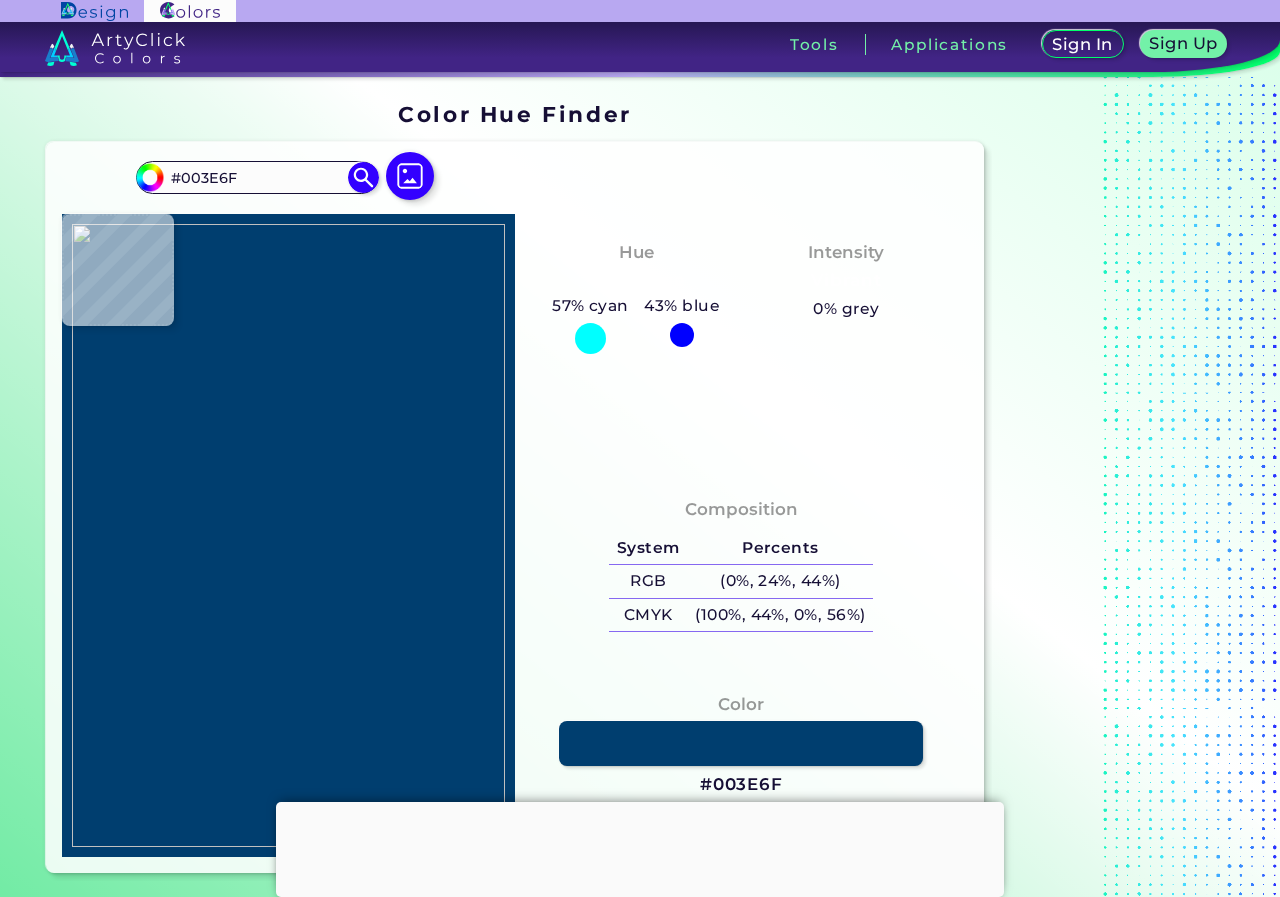 click at bounding box center (288, 536) 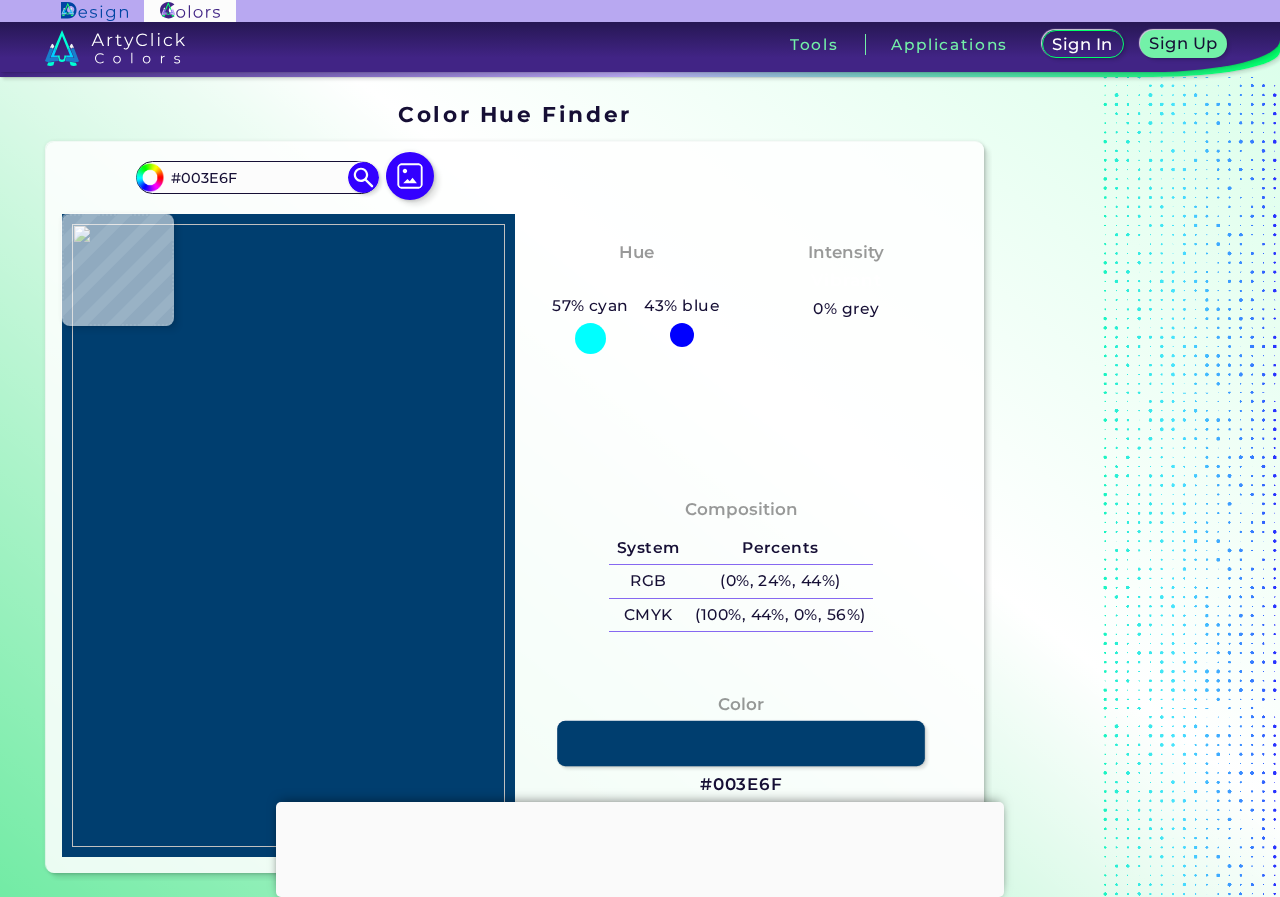 click at bounding box center [741, 743] 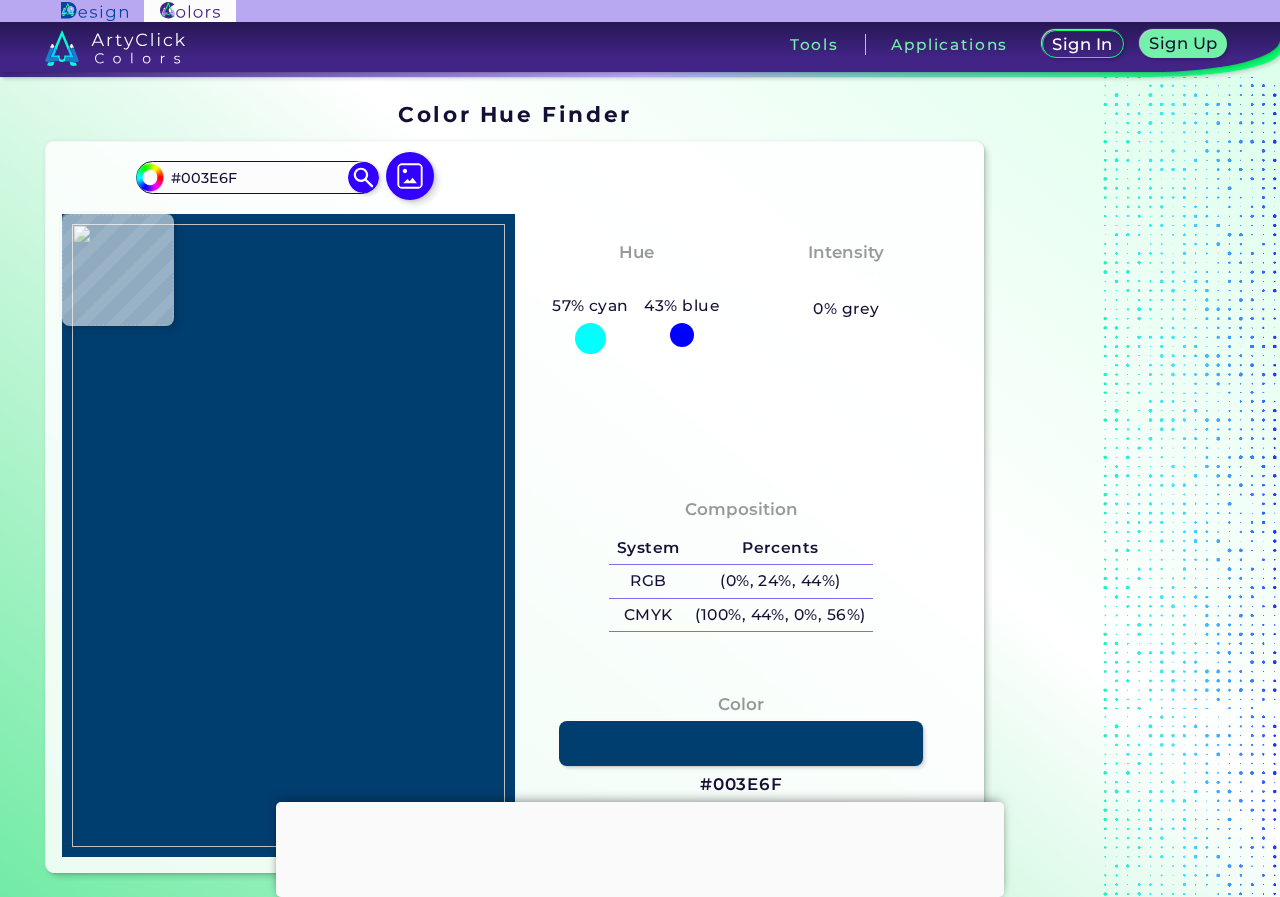 click at bounding box center (288, 536) 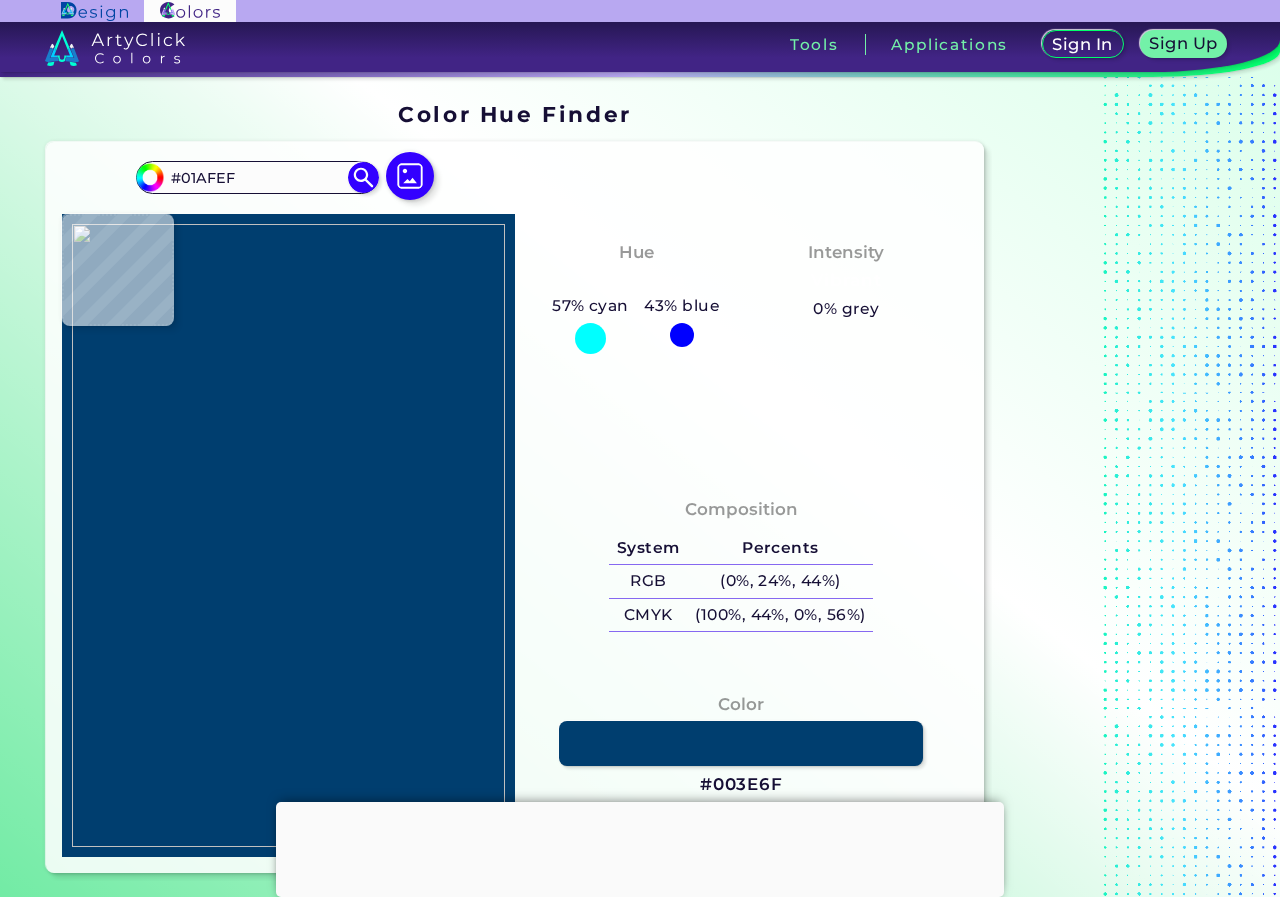 type on "#02adef" 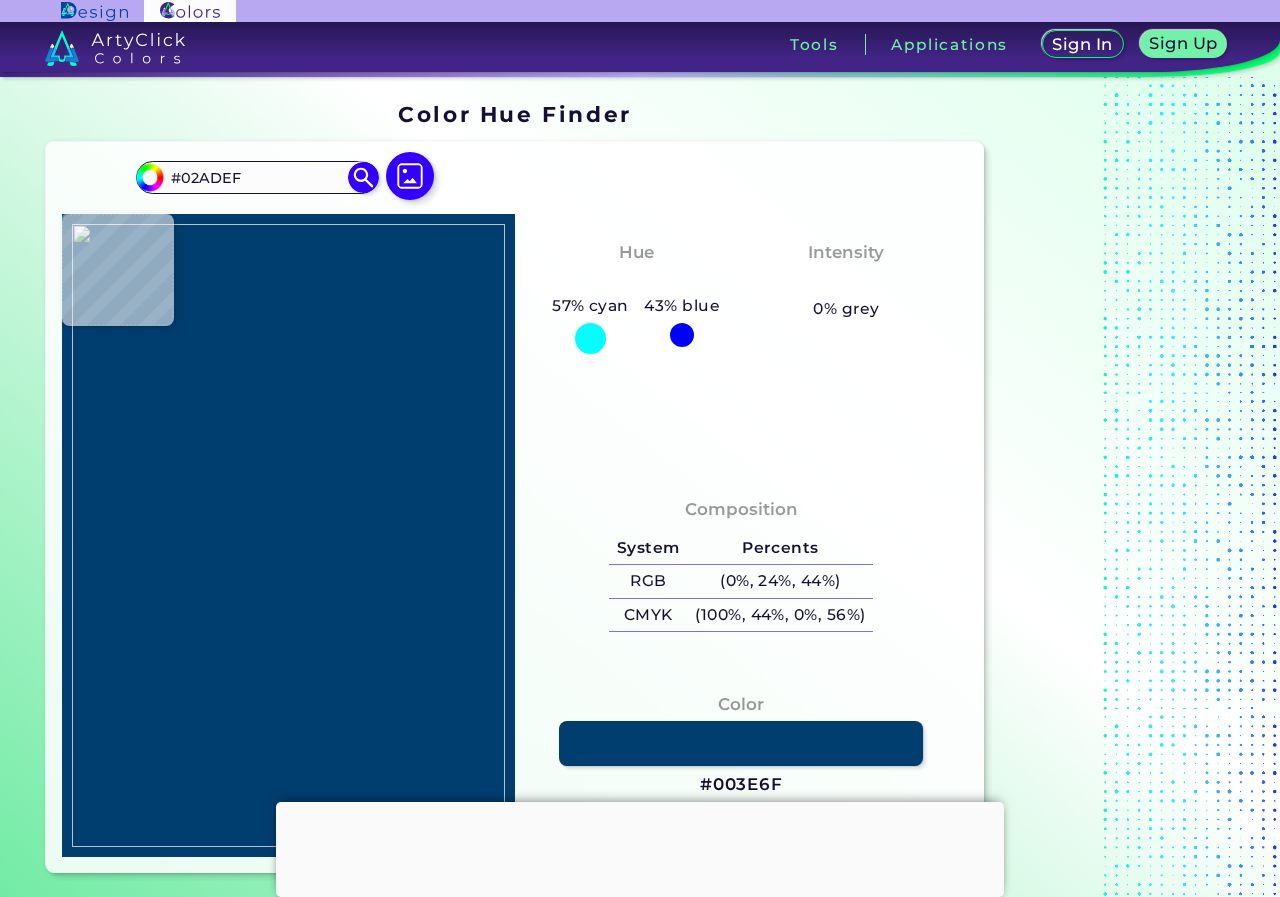 type on "#04acee" 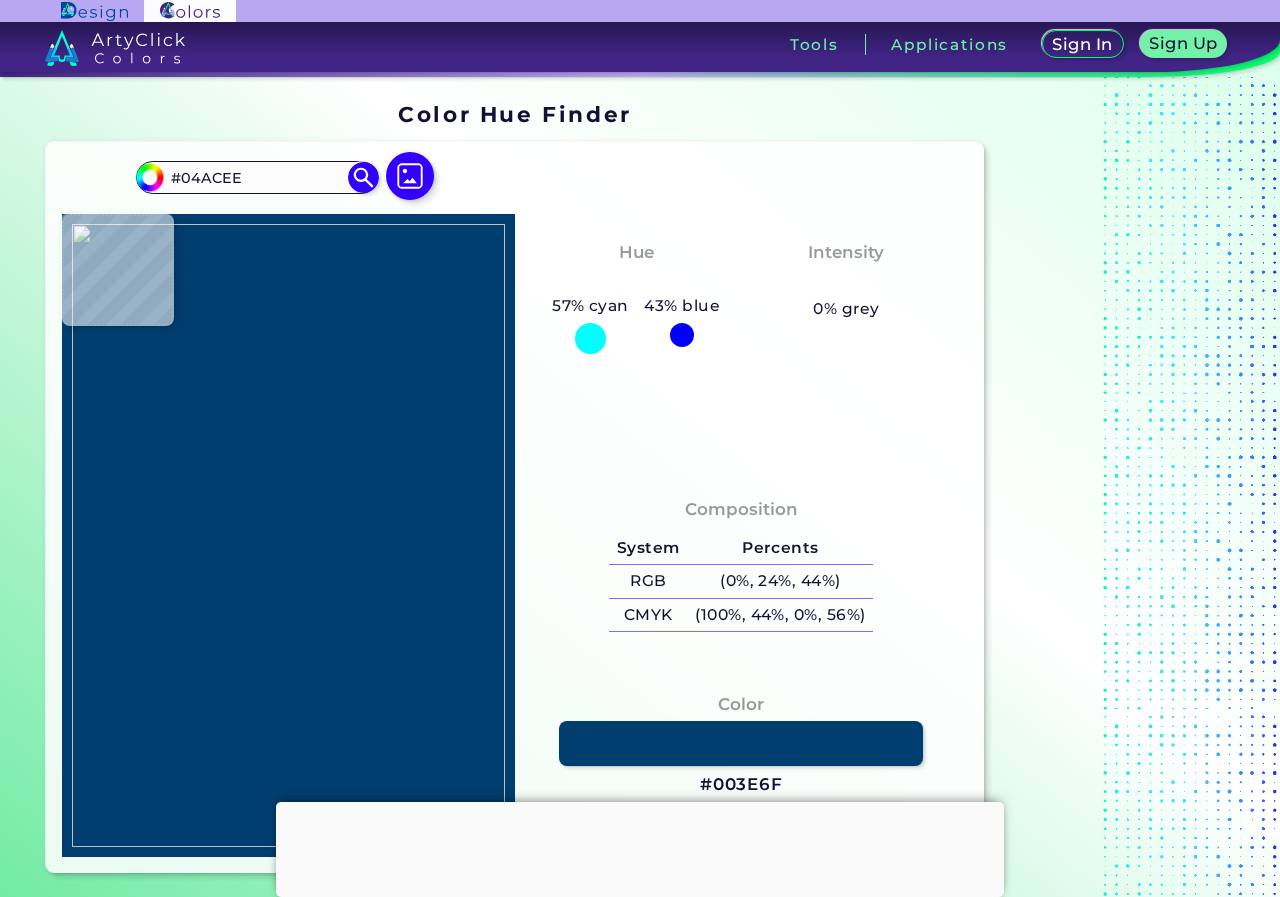 type on "#04aaee" 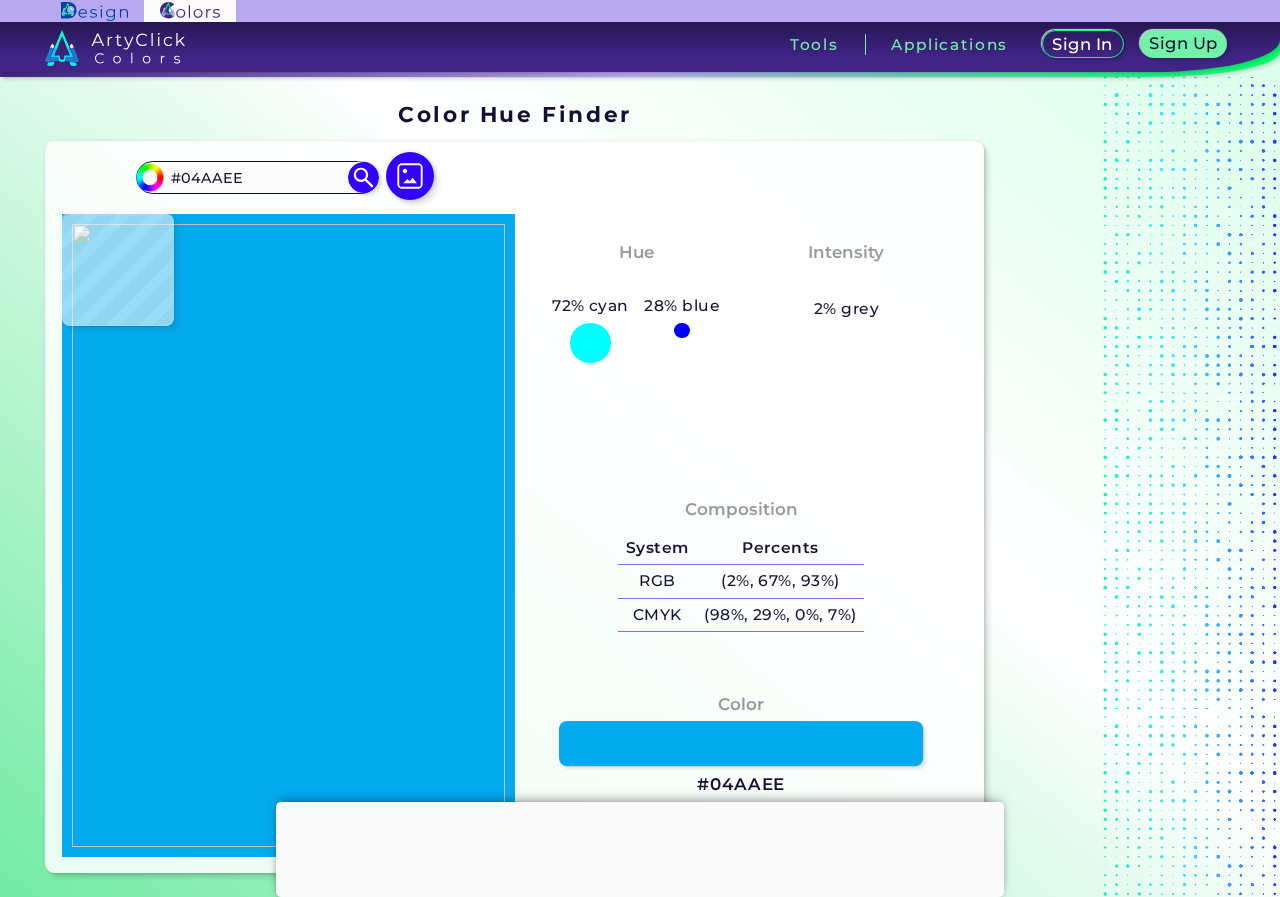 type on "#04aaed" 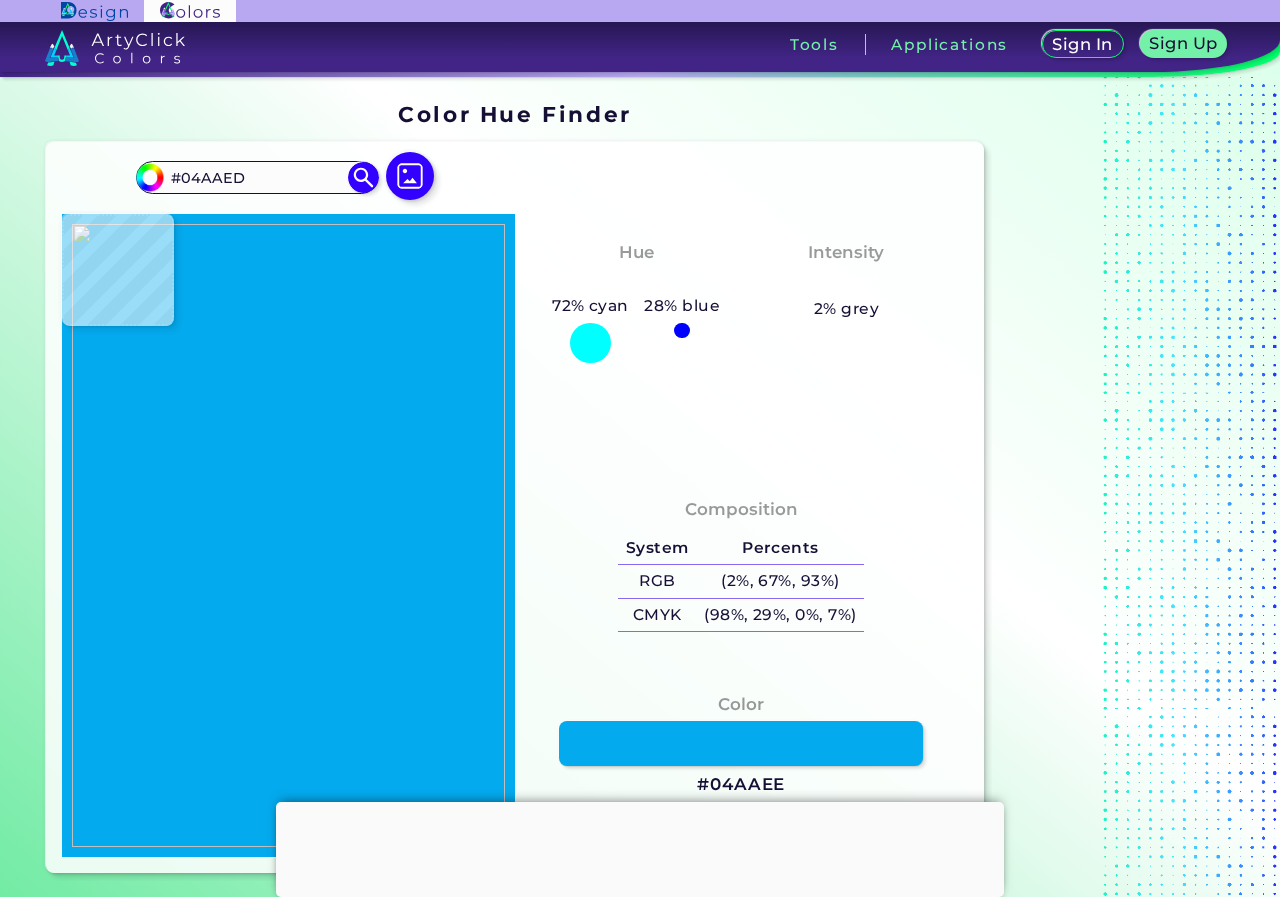 type on "#02abf2" 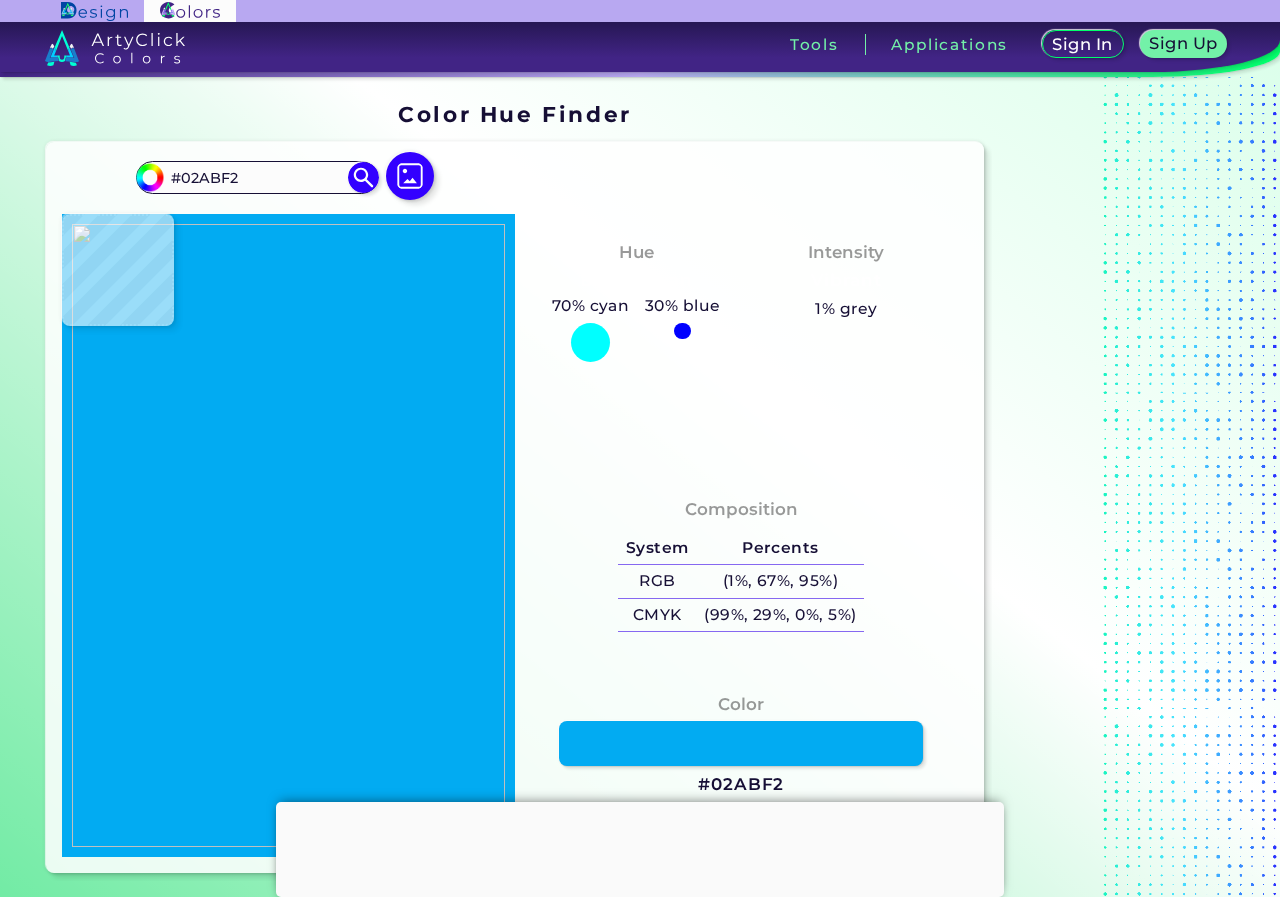 type on "#01acf1" 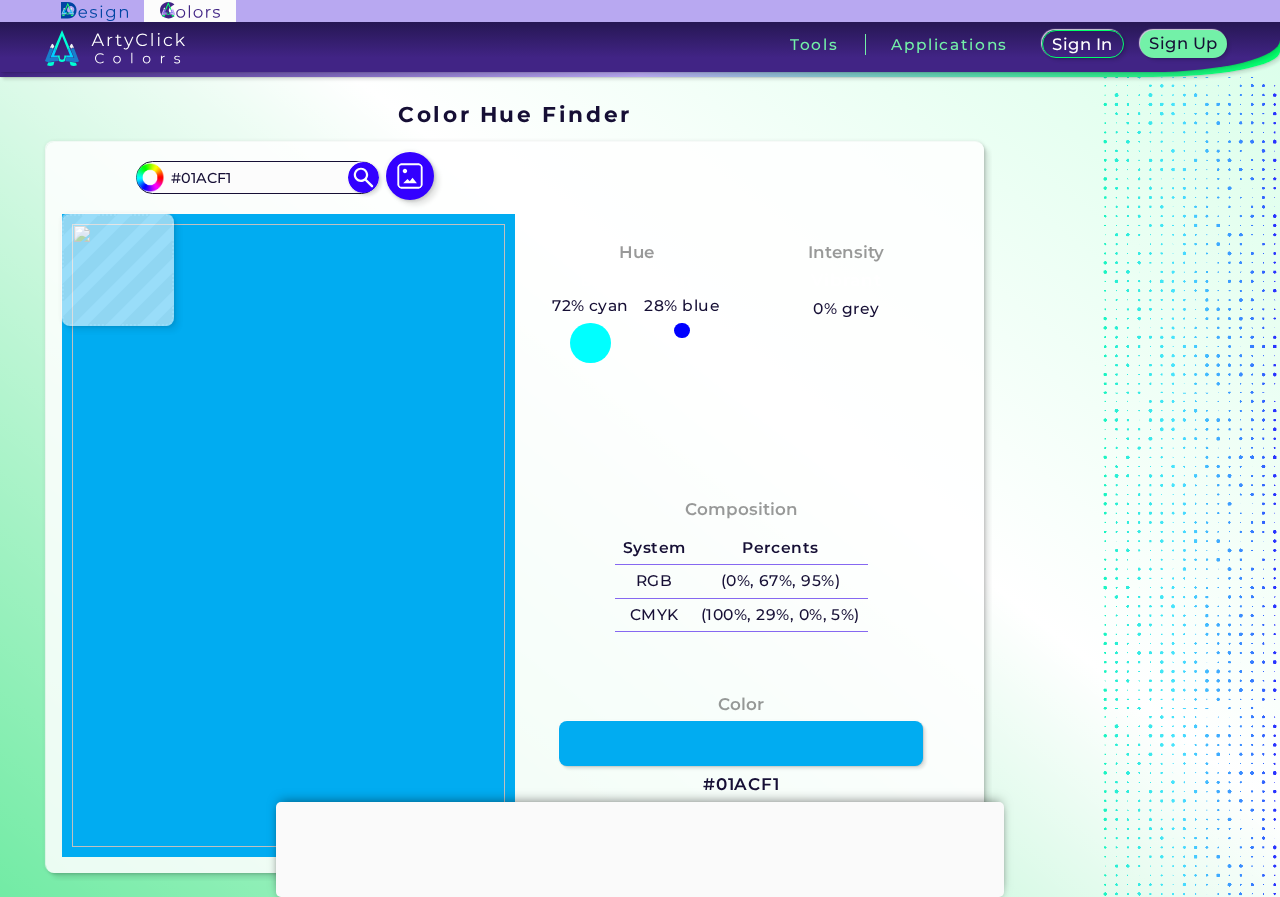 type on "#02aeef" 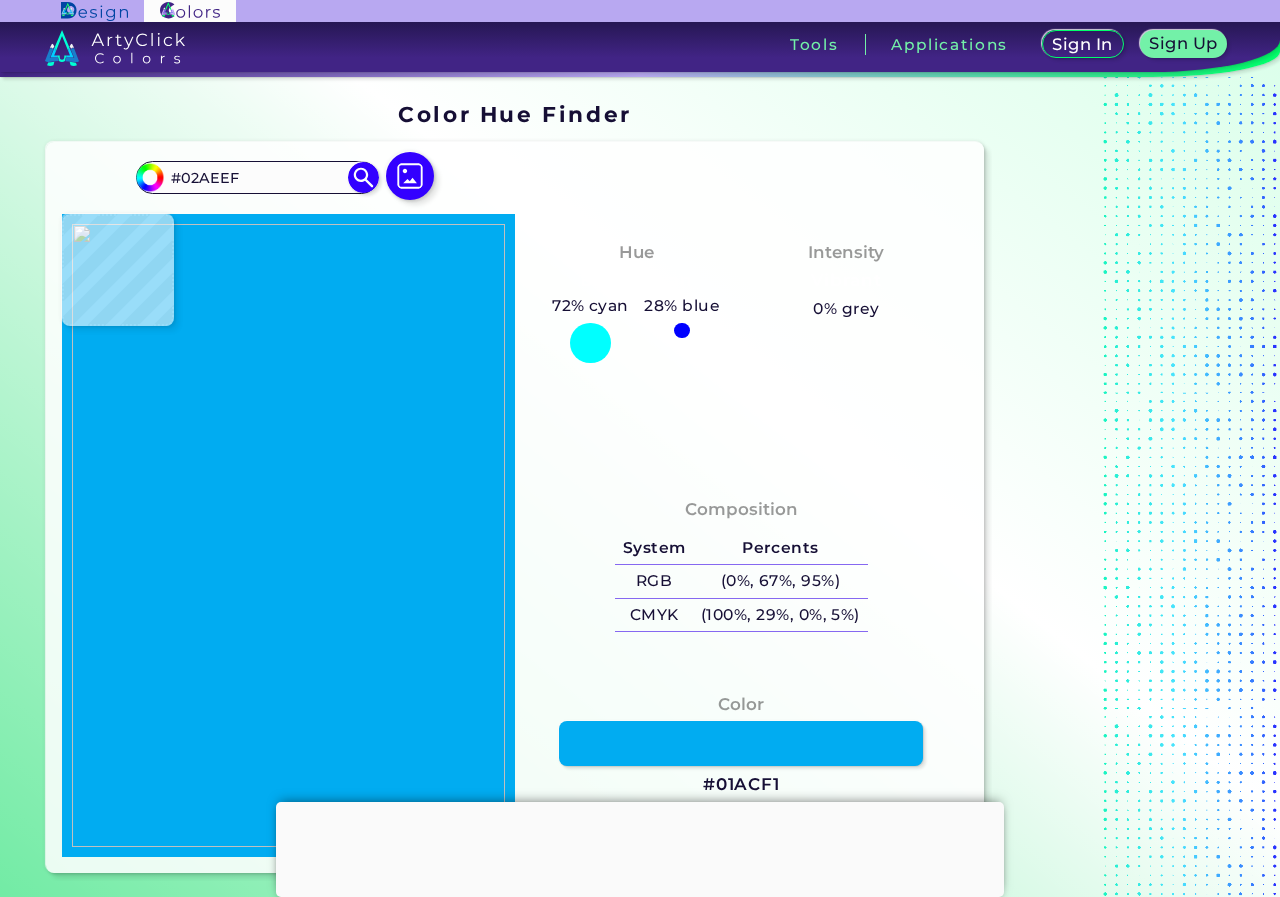 type on "#00aded" 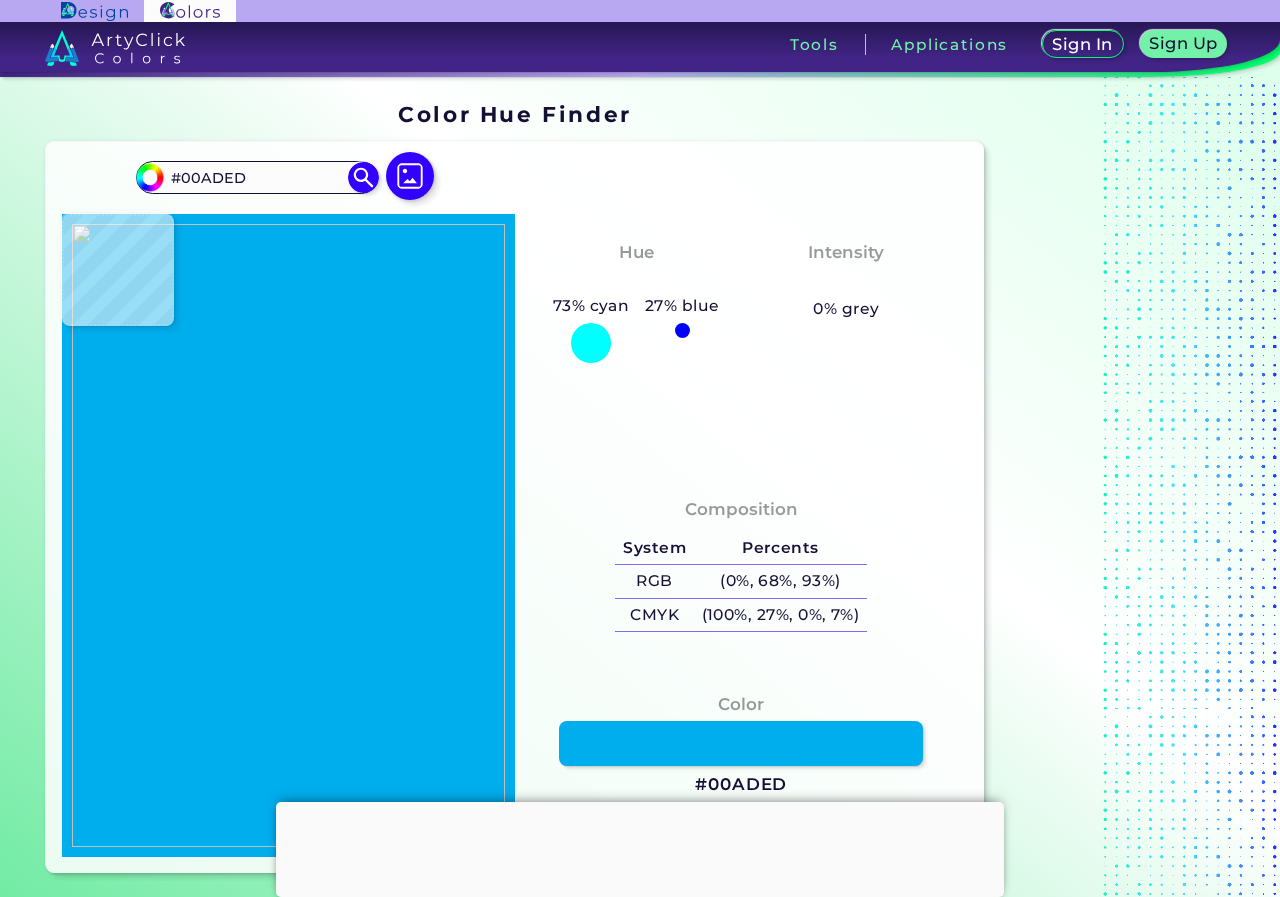 click at bounding box center [288, 536] 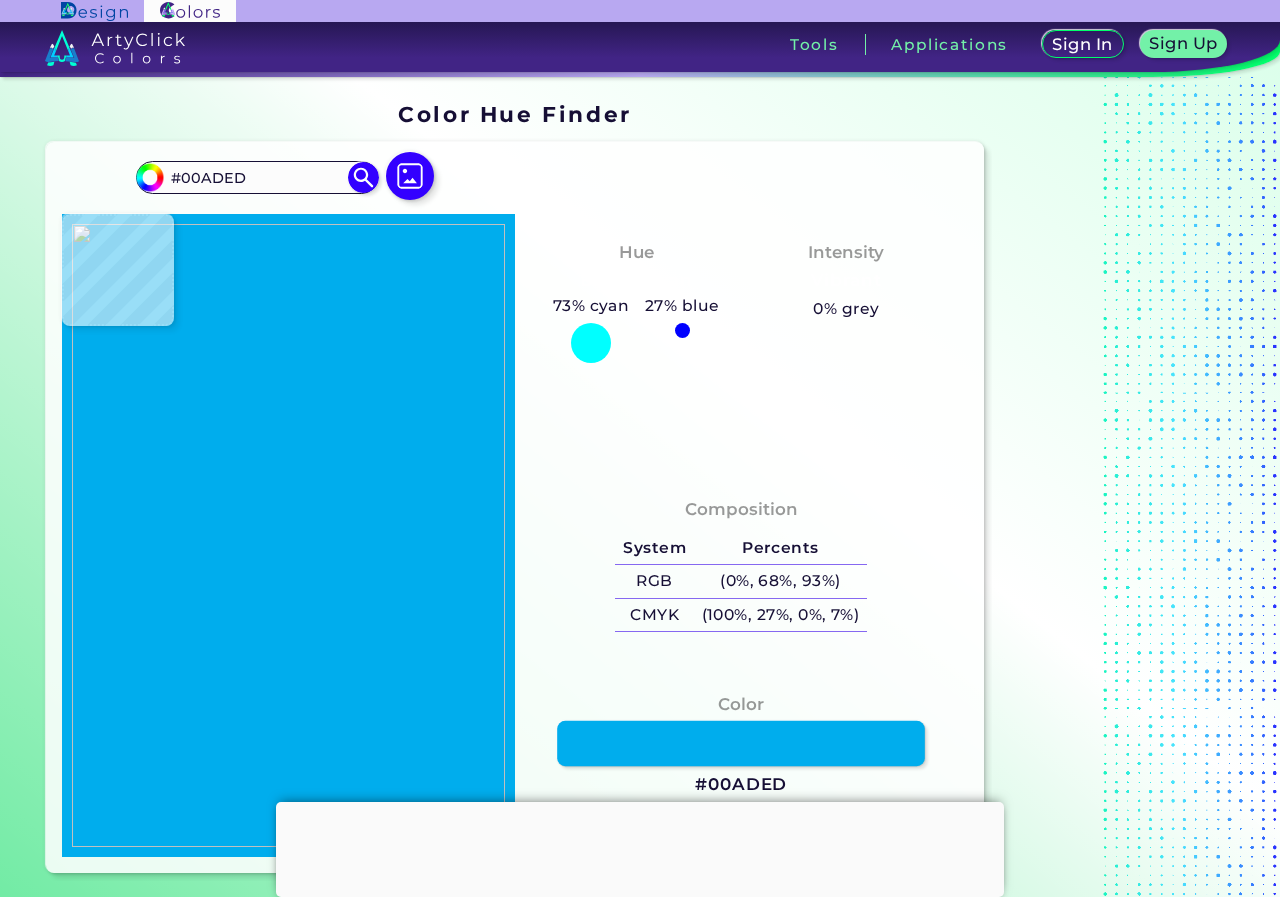 click at bounding box center (741, 743) 